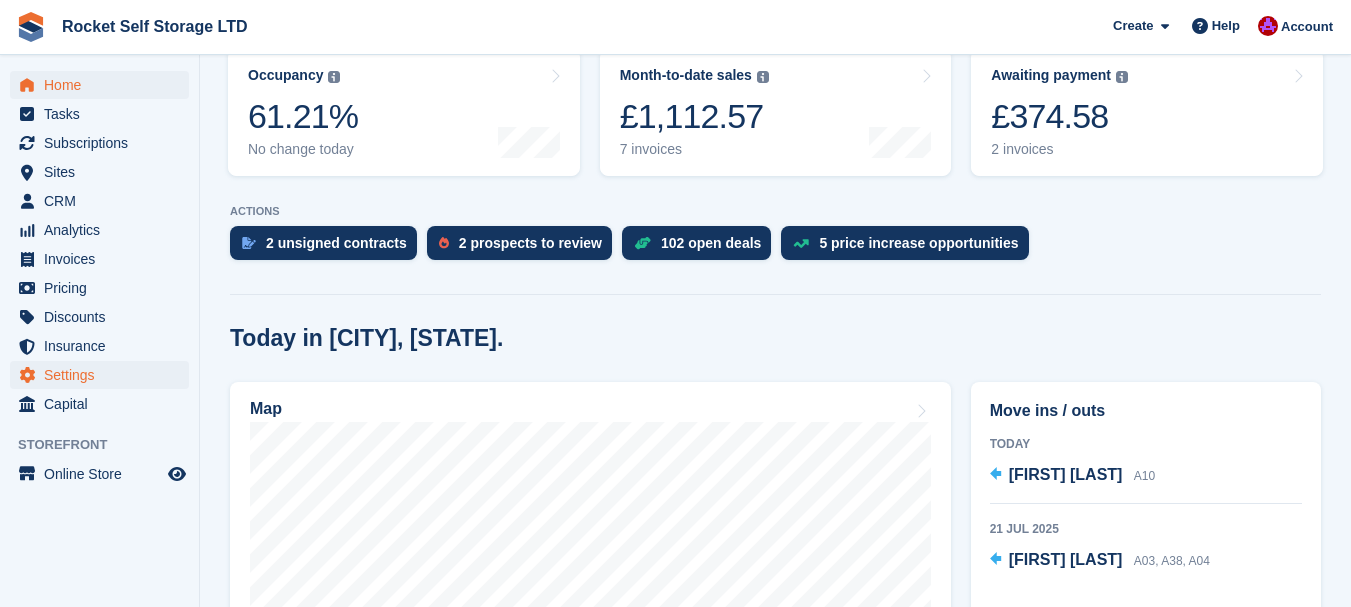 scroll, scrollTop: 300, scrollLeft: 0, axis: vertical 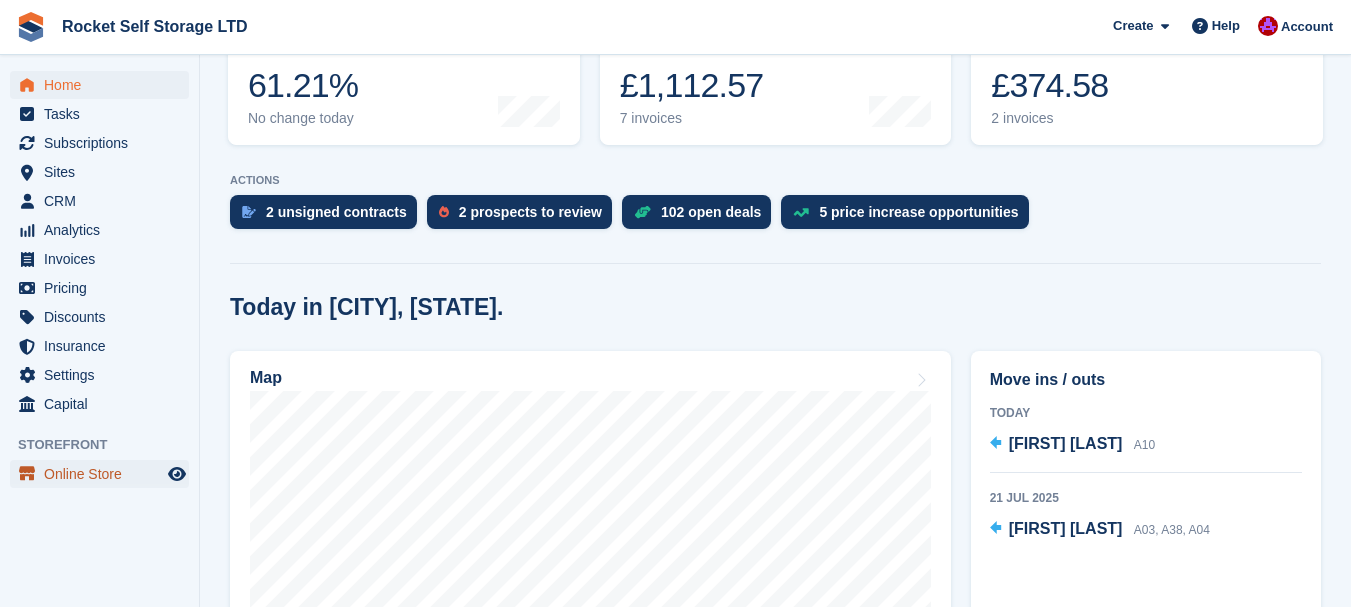 click on "Online Store" at bounding box center [104, 474] 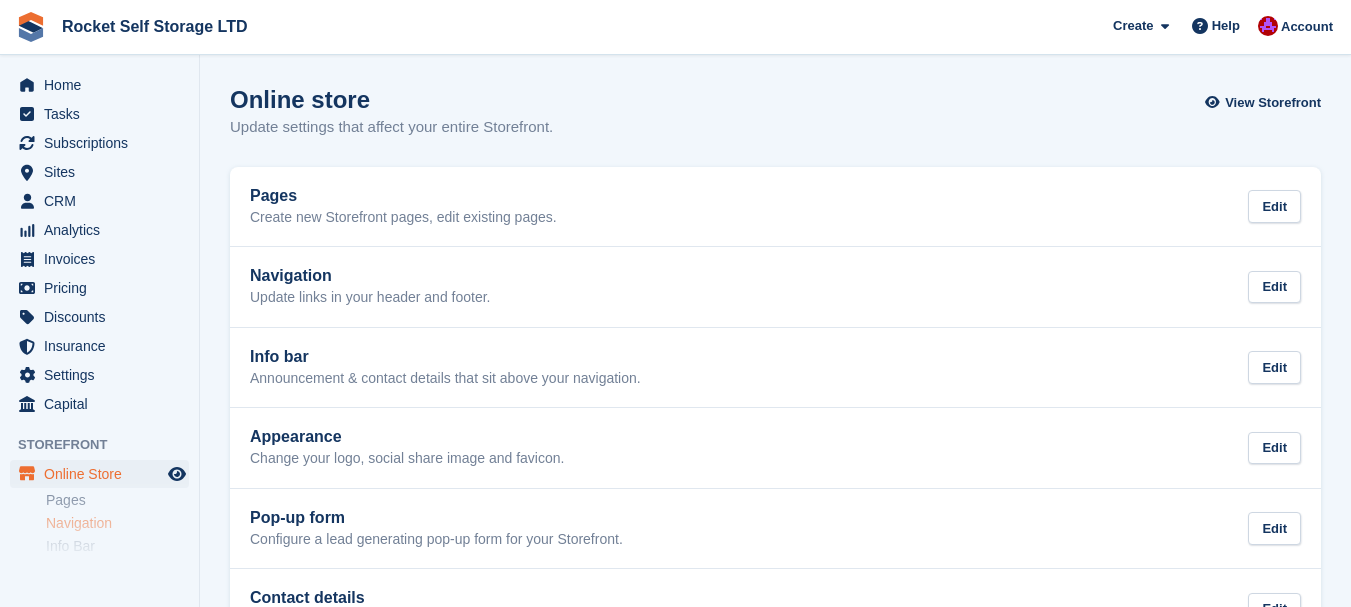 scroll, scrollTop: 0, scrollLeft: 0, axis: both 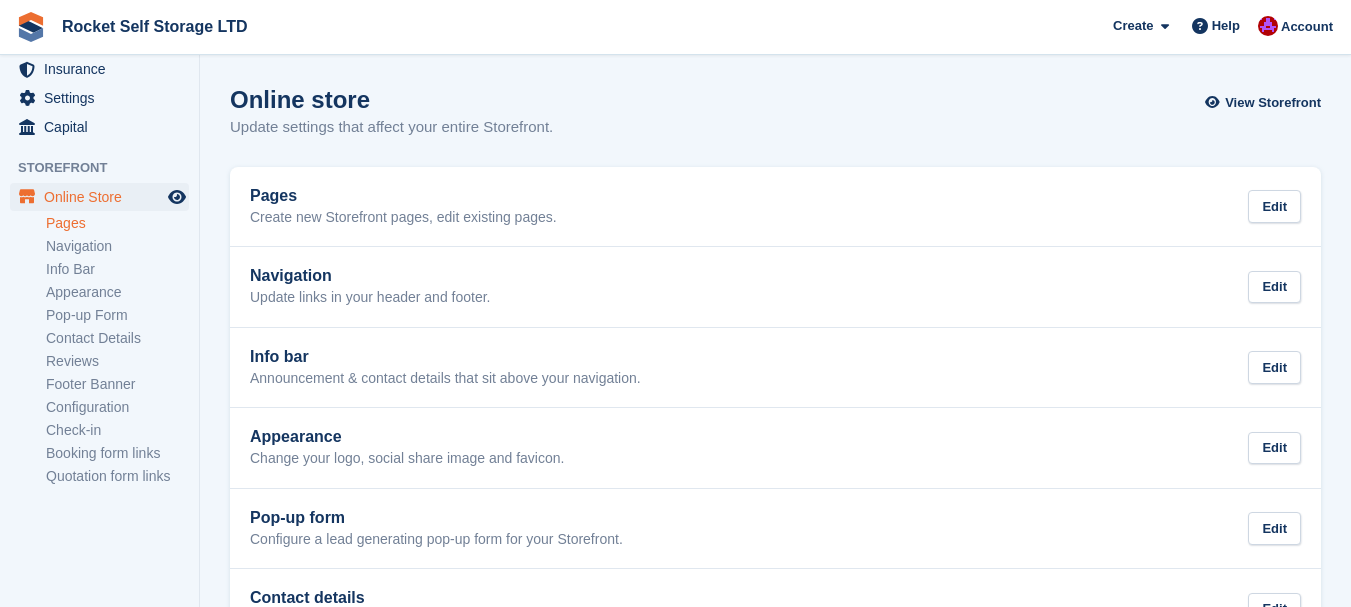 click on "Pages" at bounding box center [117, 223] 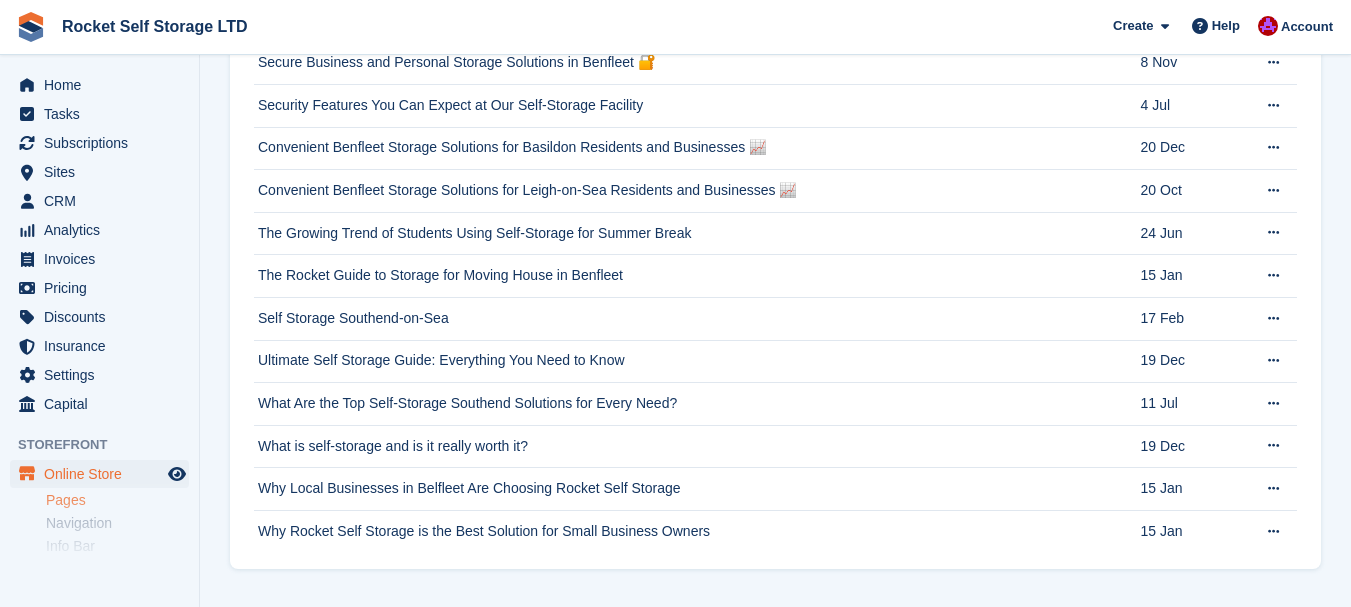 scroll, scrollTop: 1904, scrollLeft: 0, axis: vertical 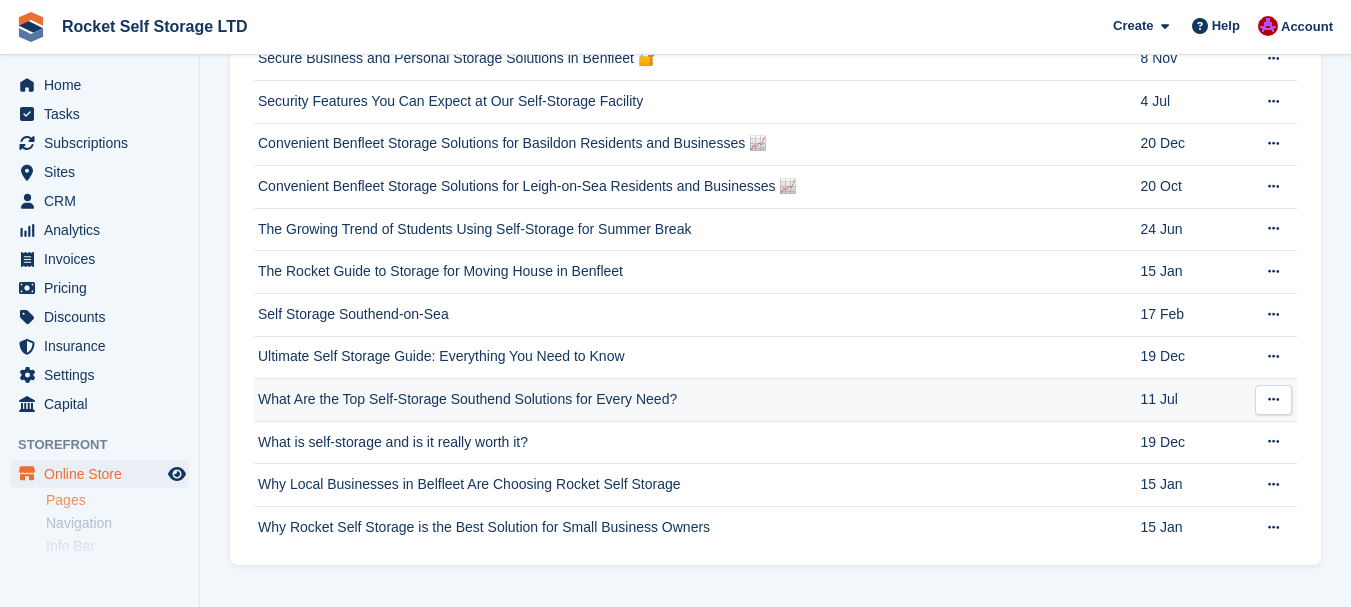 click on "What Are the Top Self-Storage Southend Solutions for Every Need?" at bounding box center [697, 400] 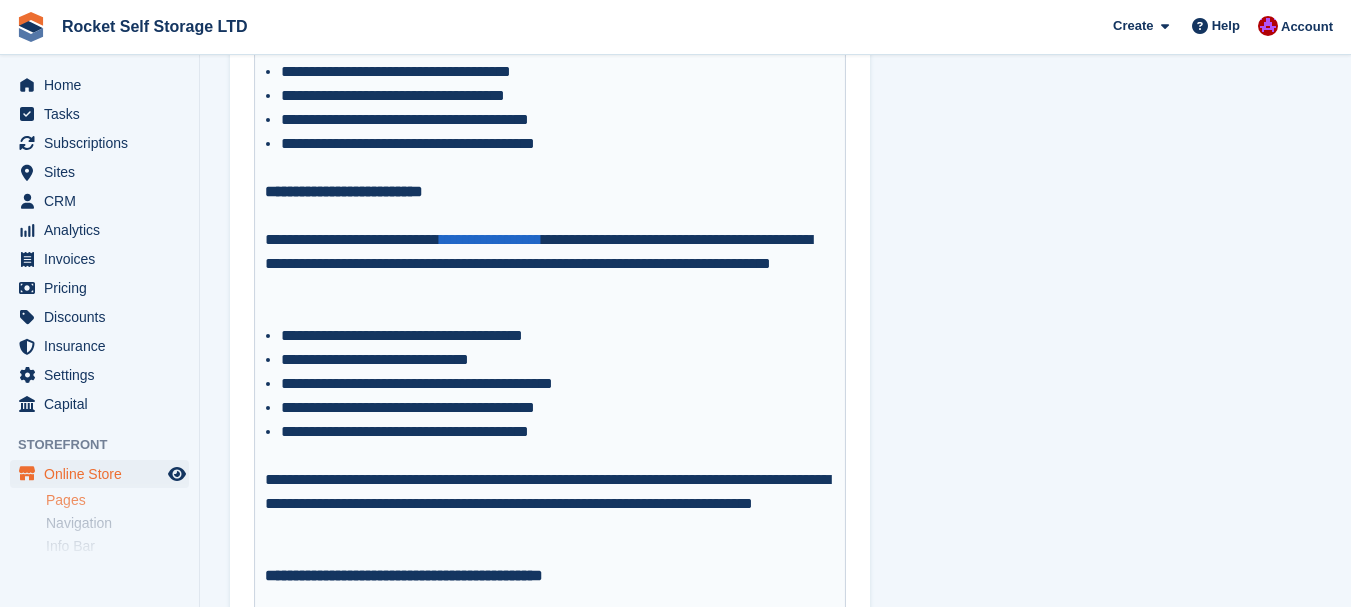 scroll, scrollTop: 1400, scrollLeft: 0, axis: vertical 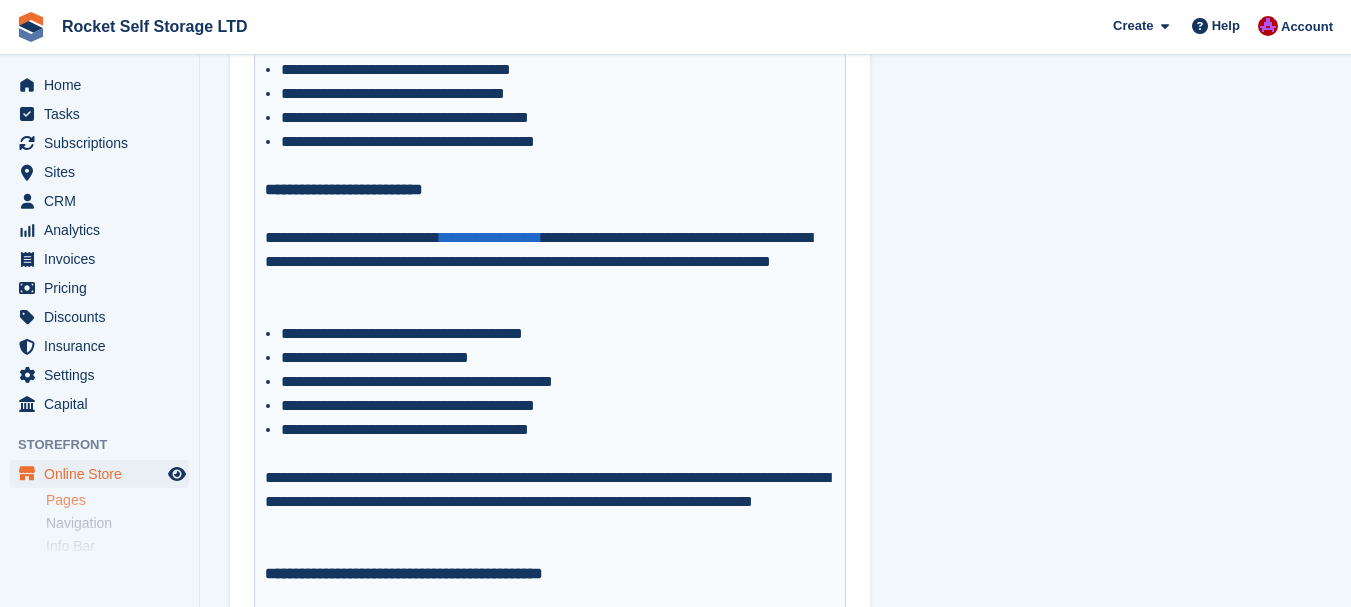 click at bounding box center [550, 310] 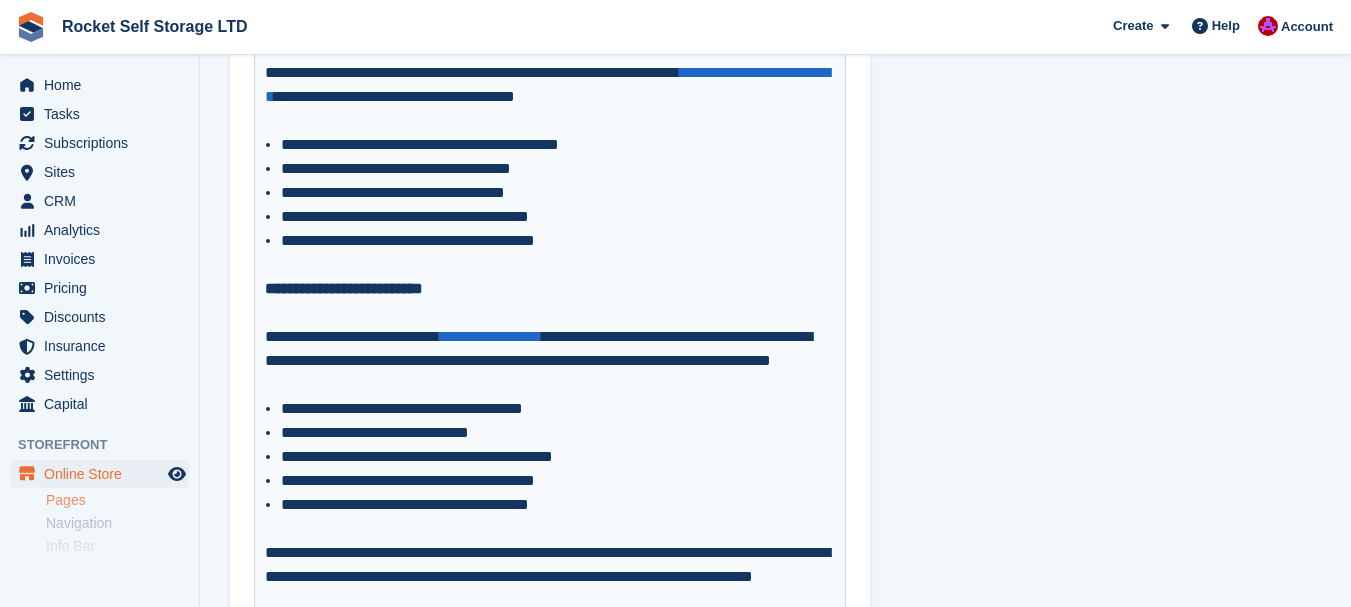 scroll, scrollTop: 1300, scrollLeft: 0, axis: vertical 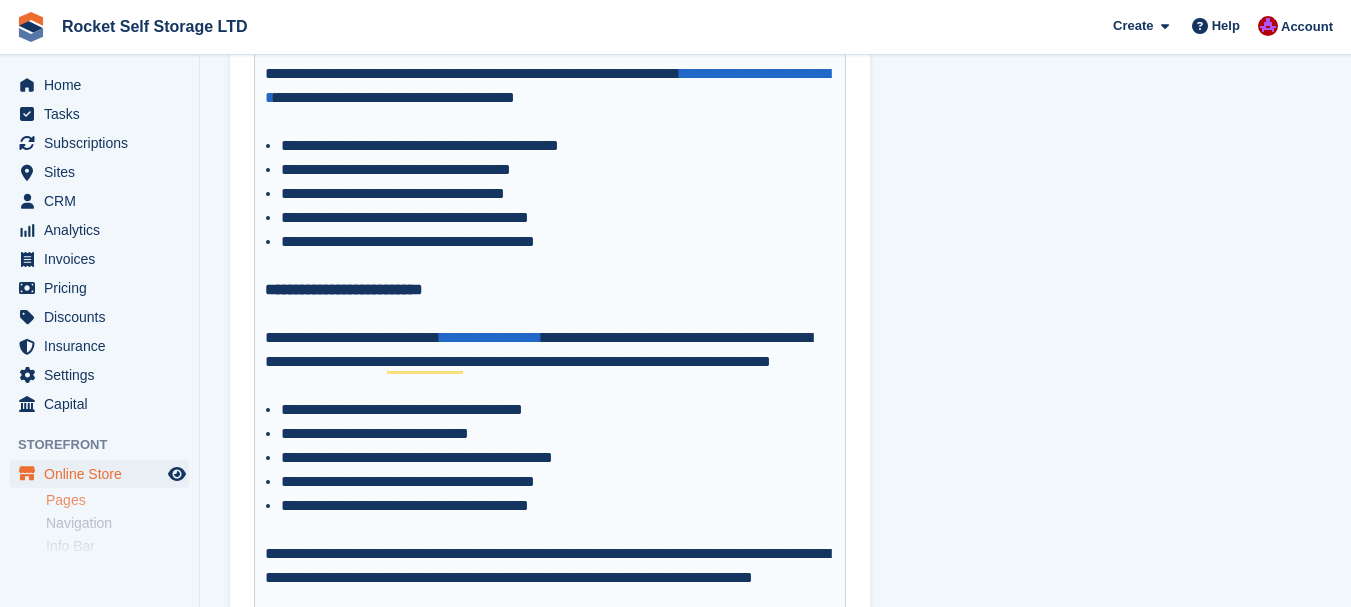 click at bounding box center [550, 122] 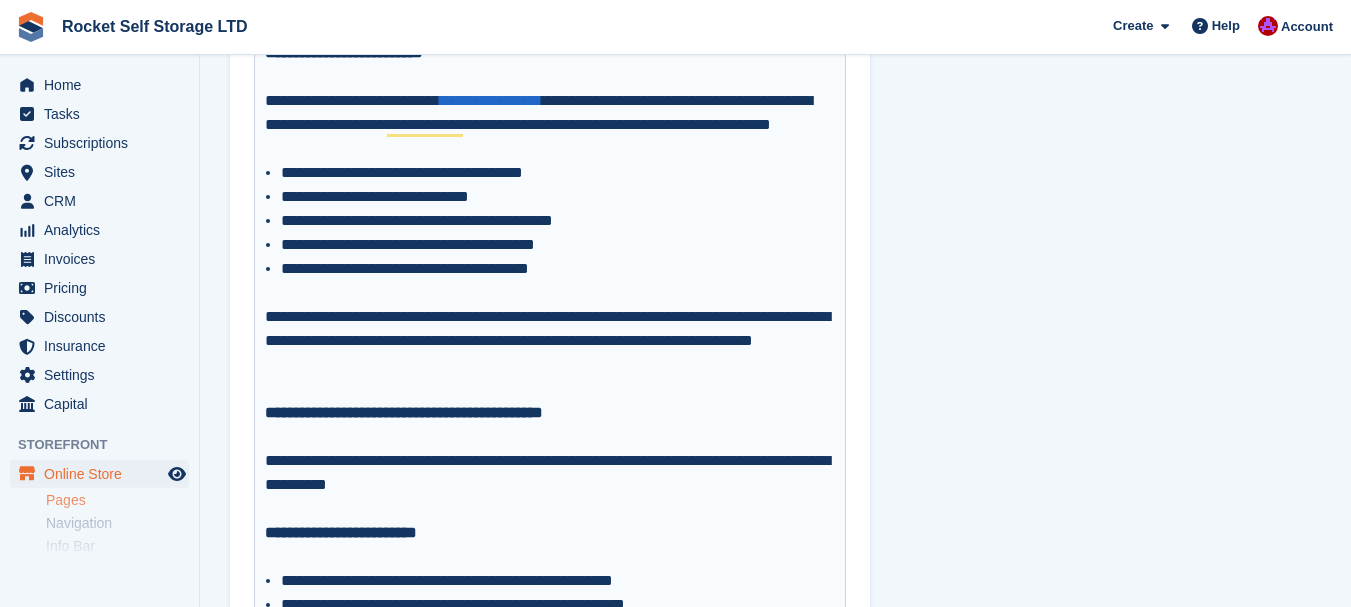 scroll, scrollTop: 1600, scrollLeft: 0, axis: vertical 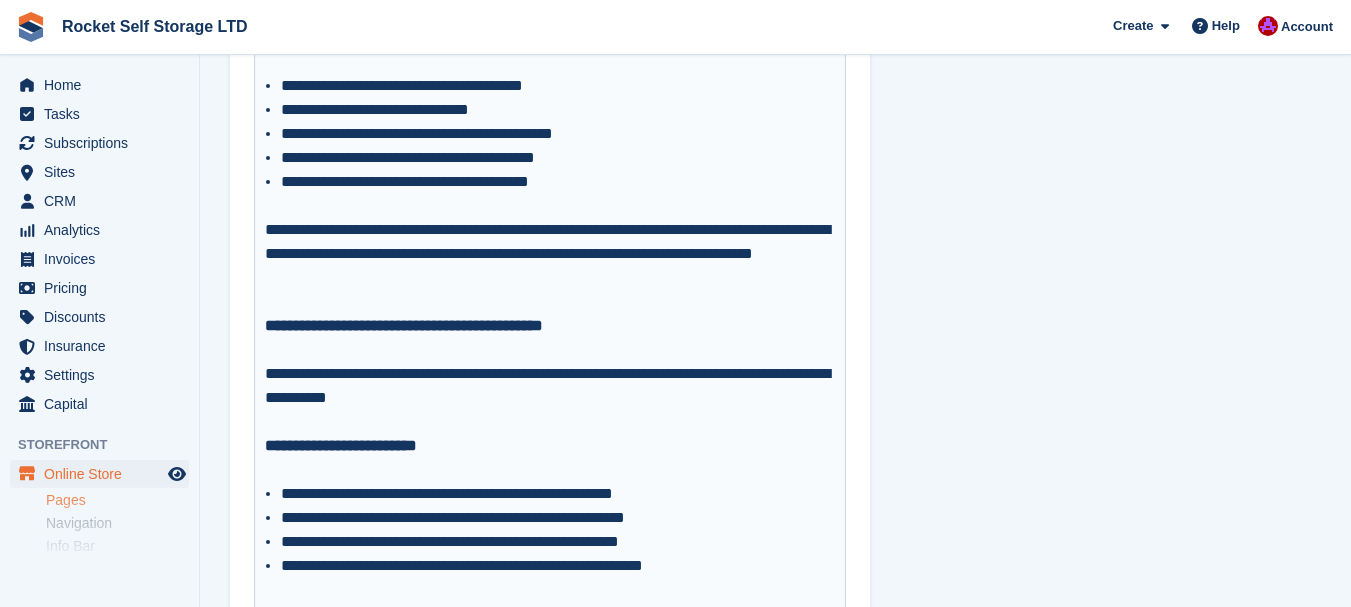 click on "**********" at bounding box center (550, 446) 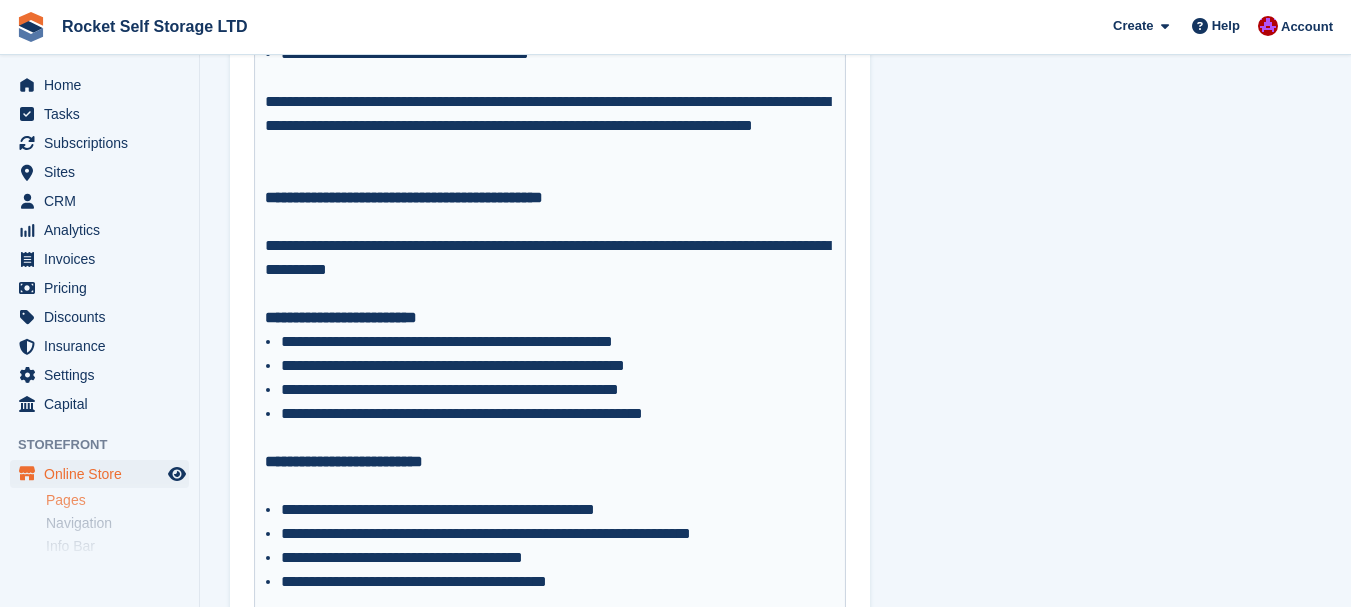 scroll, scrollTop: 1800, scrollLeft: 0, axis: vertical 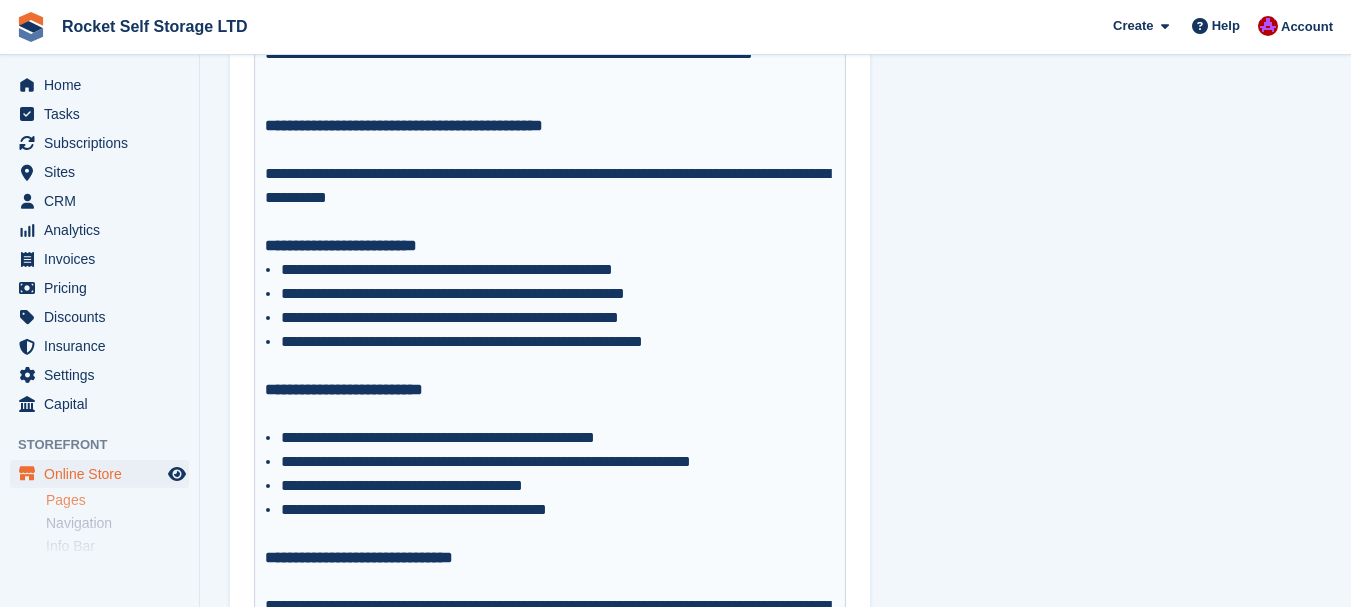 click on "**********" at bounding box center (550, 390) 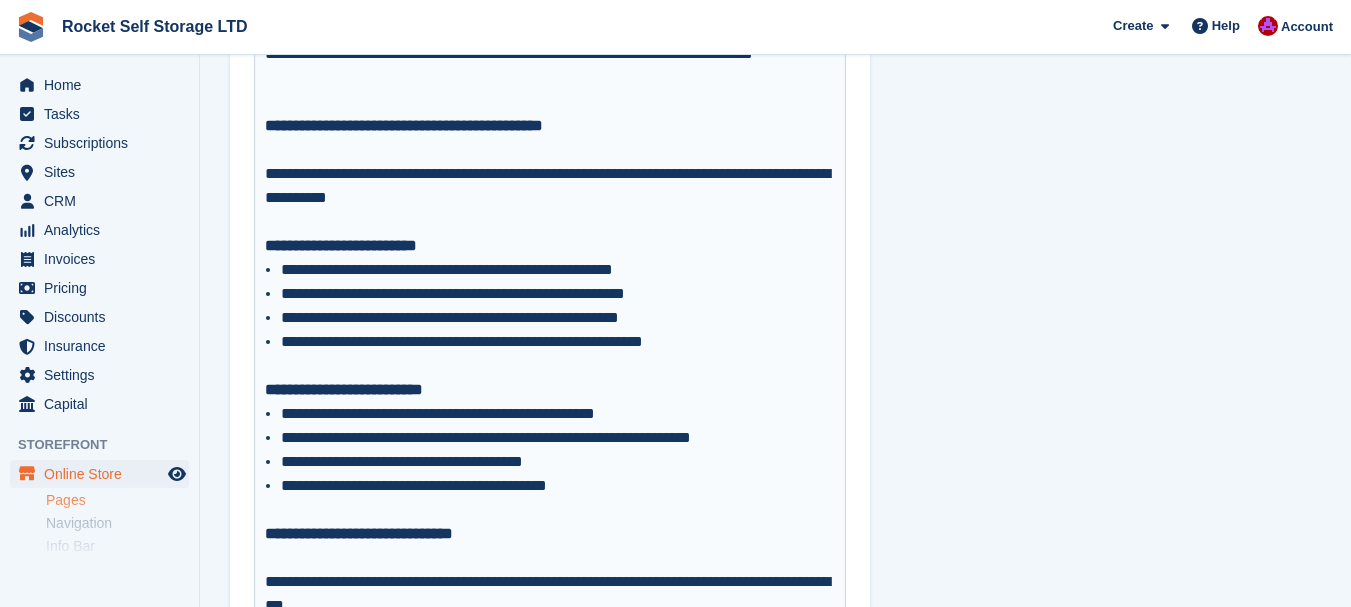 scroll, scrollTop: 2000, scrollLeft: 0, axis: vertical 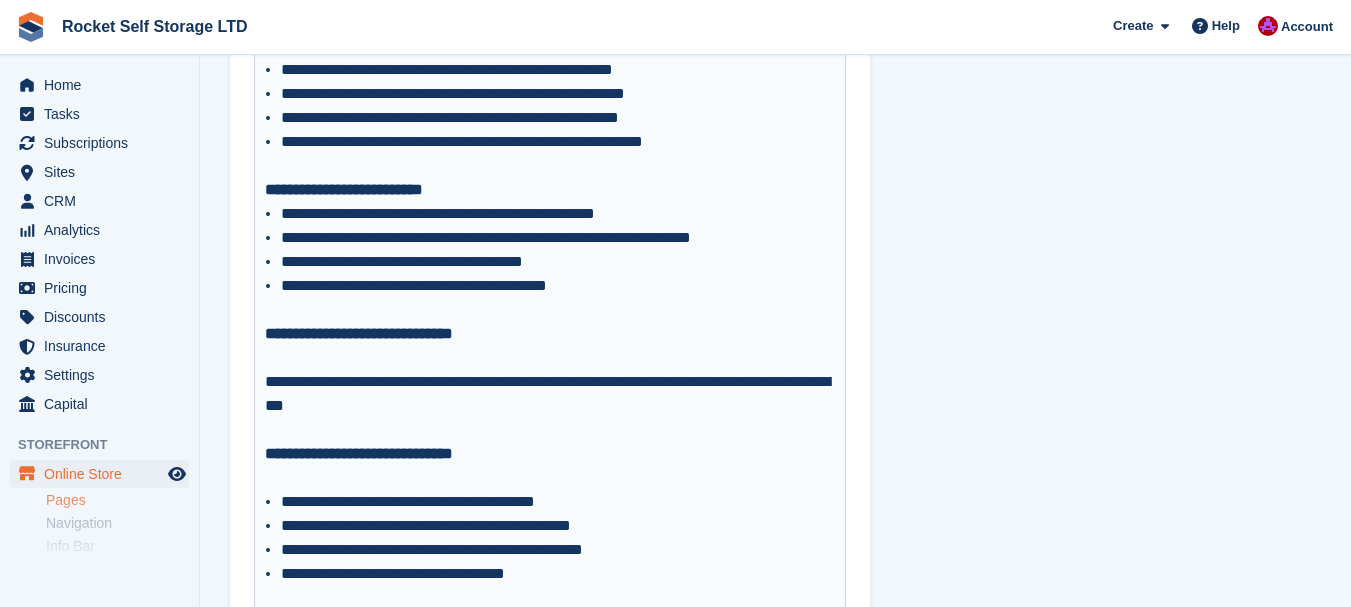 click on "**********" at bounding box center [550, 334] 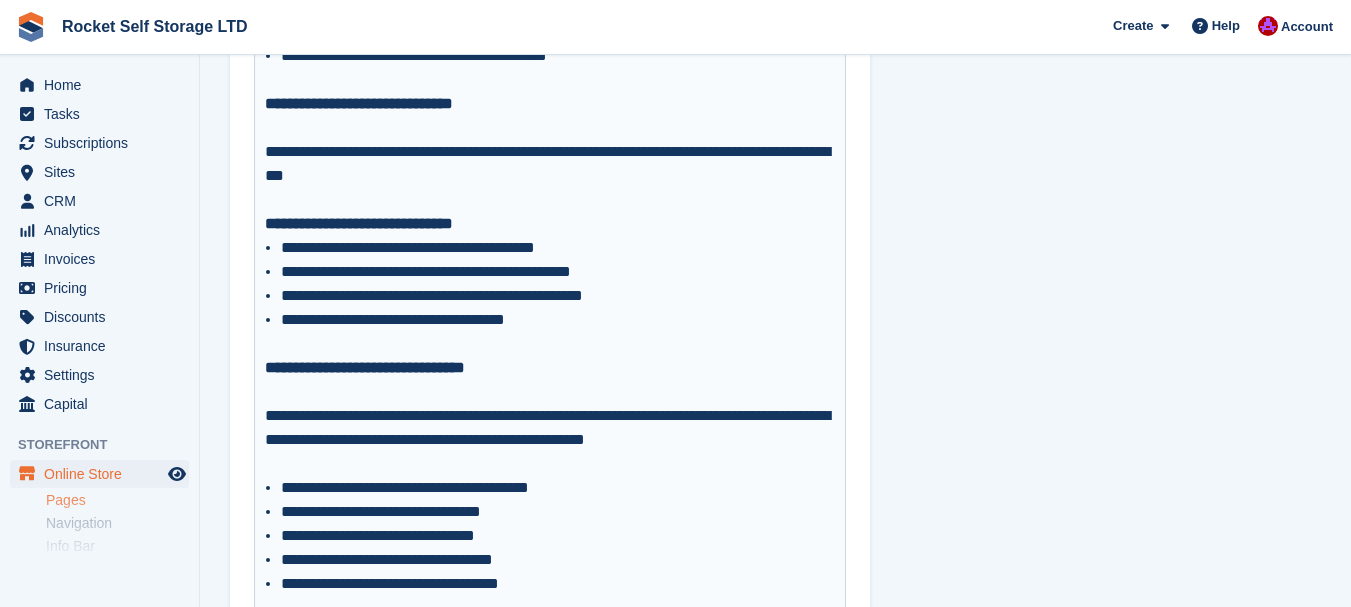 scroll, scrollTop: 2400, scrollLeft: 0, axis: vertical 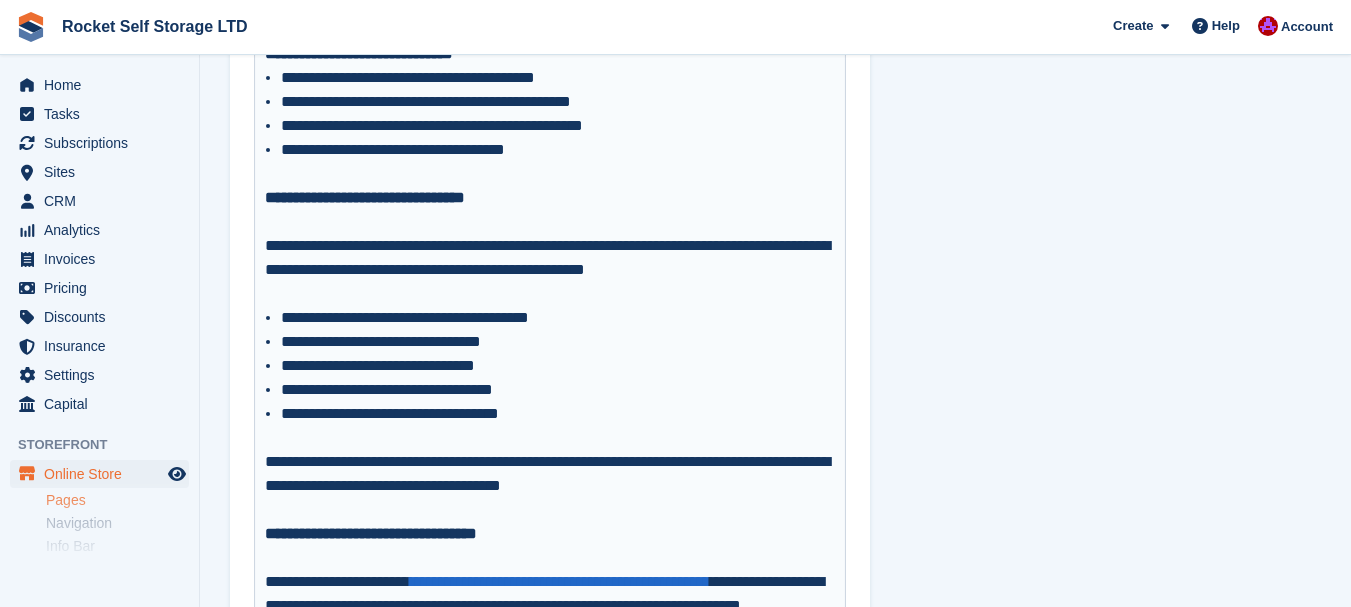 click at bounding box center (550, 294) 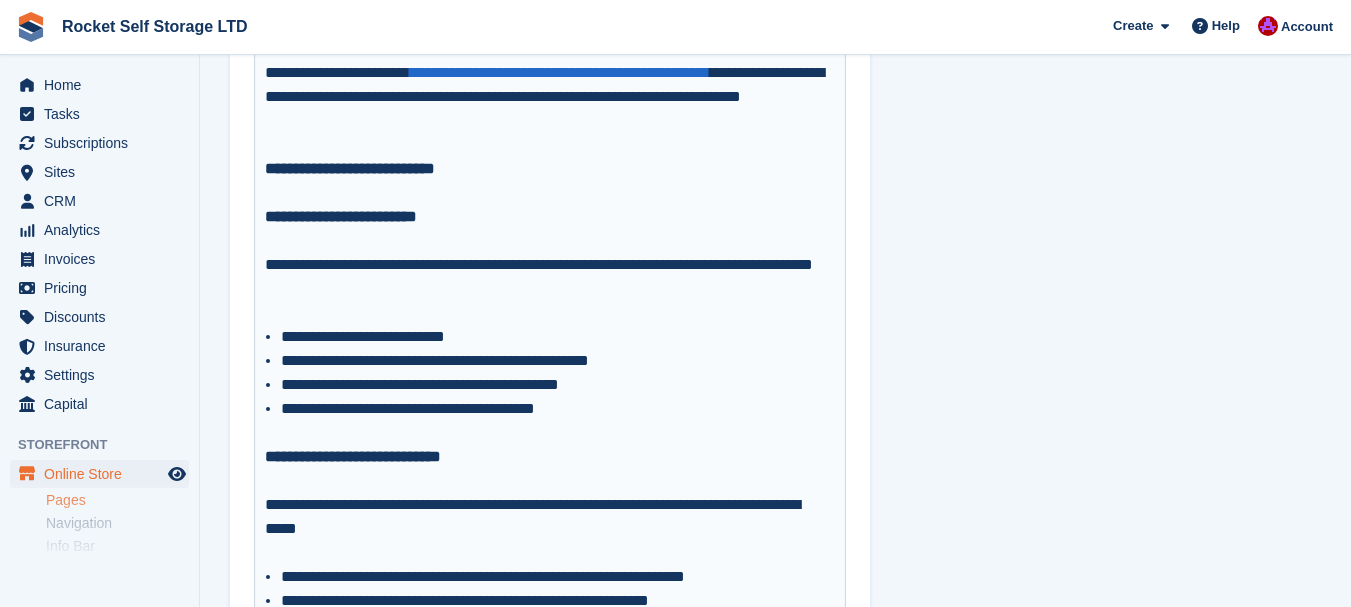 scroll, scrollTop: 3000, scrollLeft: 0, axis: vertical 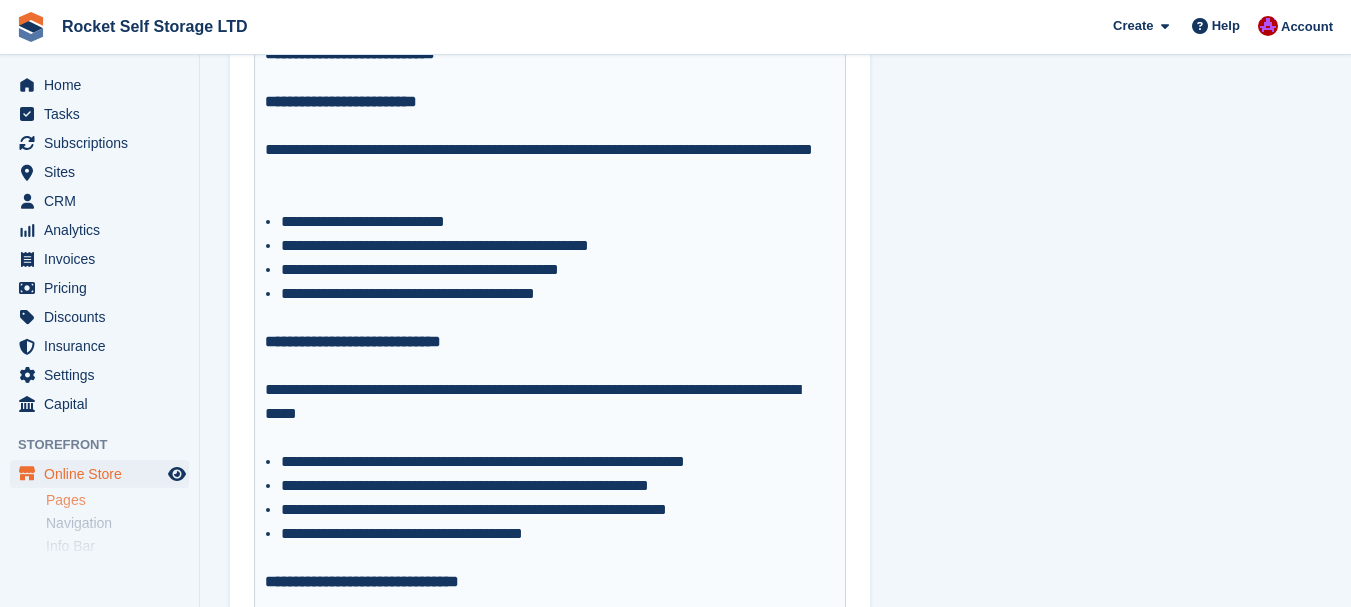 click at bounding box center [550, 198] 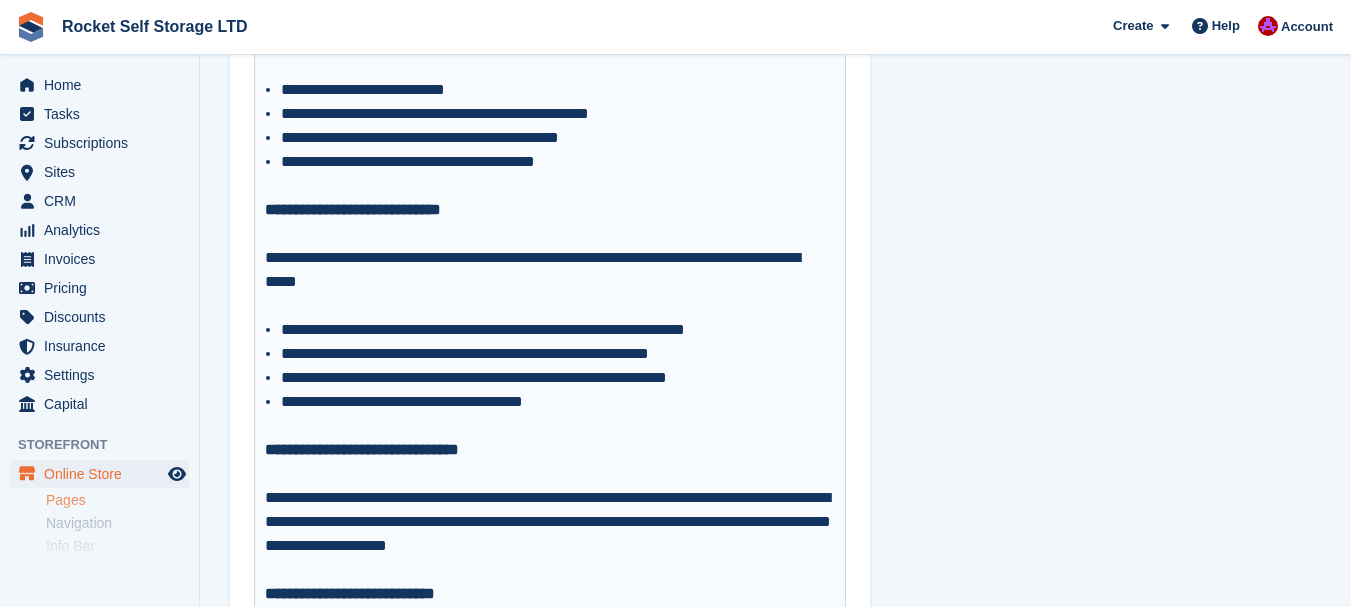 scroll, scrollTop: 3100, scrollLeft: 0, axis: vertical 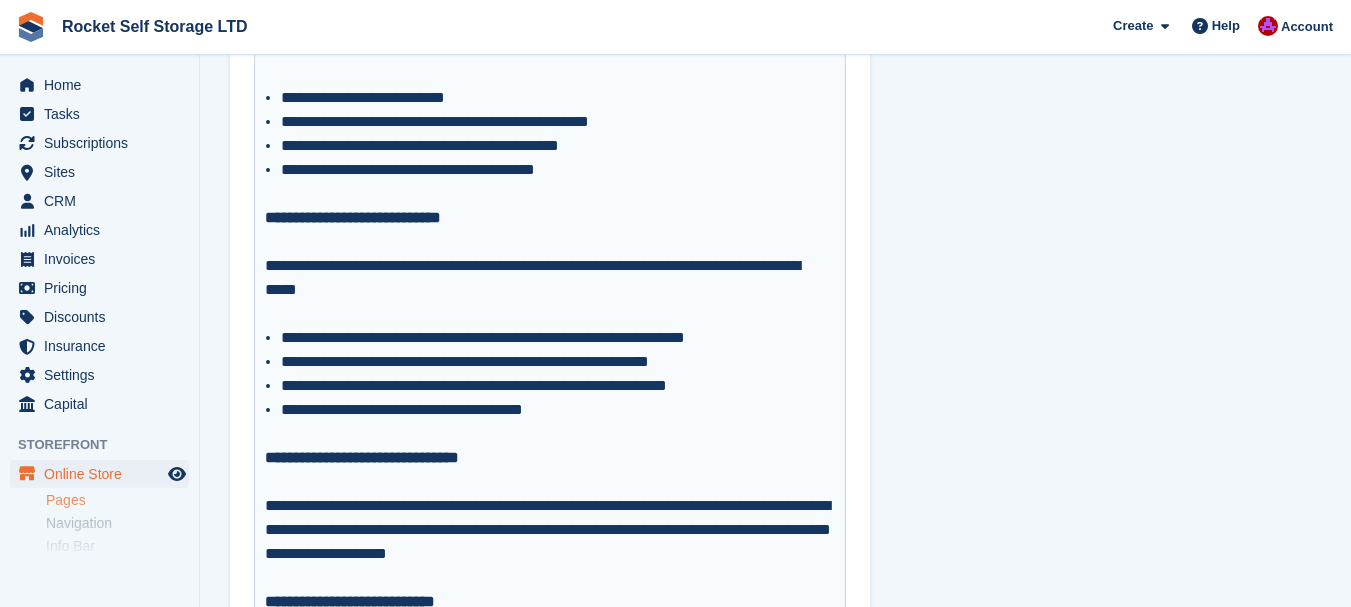 click at bounding box center (550, 314) 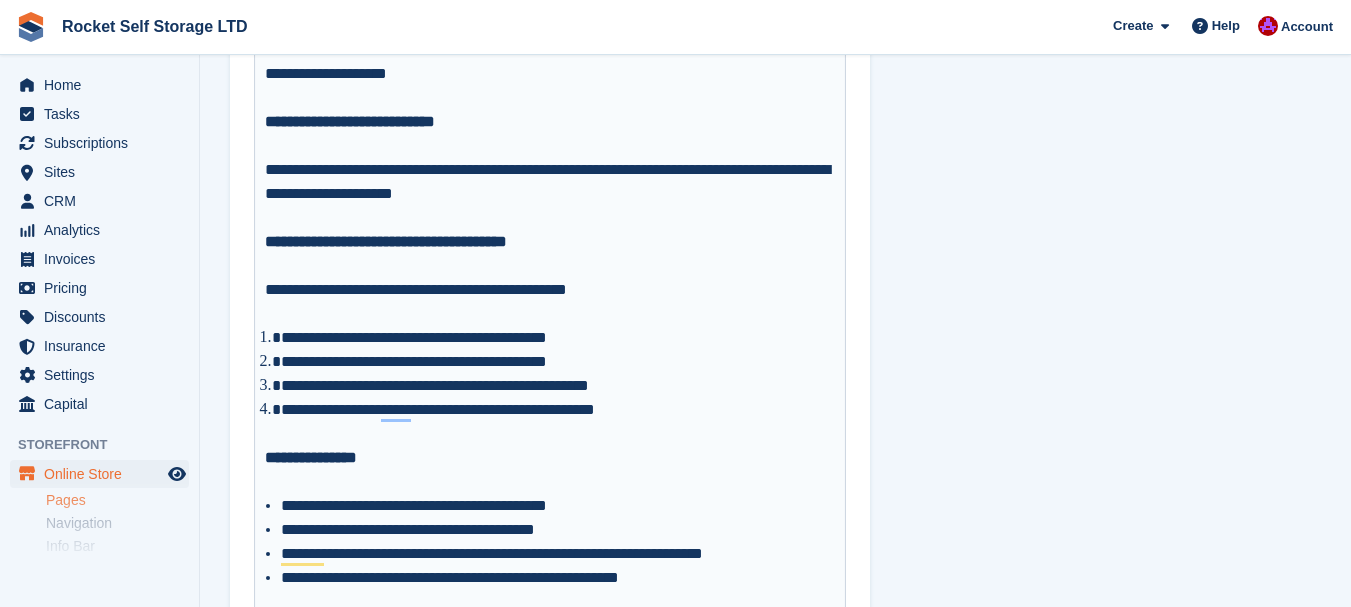 scroll, scrollTop: 3600, scrollLeft: 0, axis: vertical 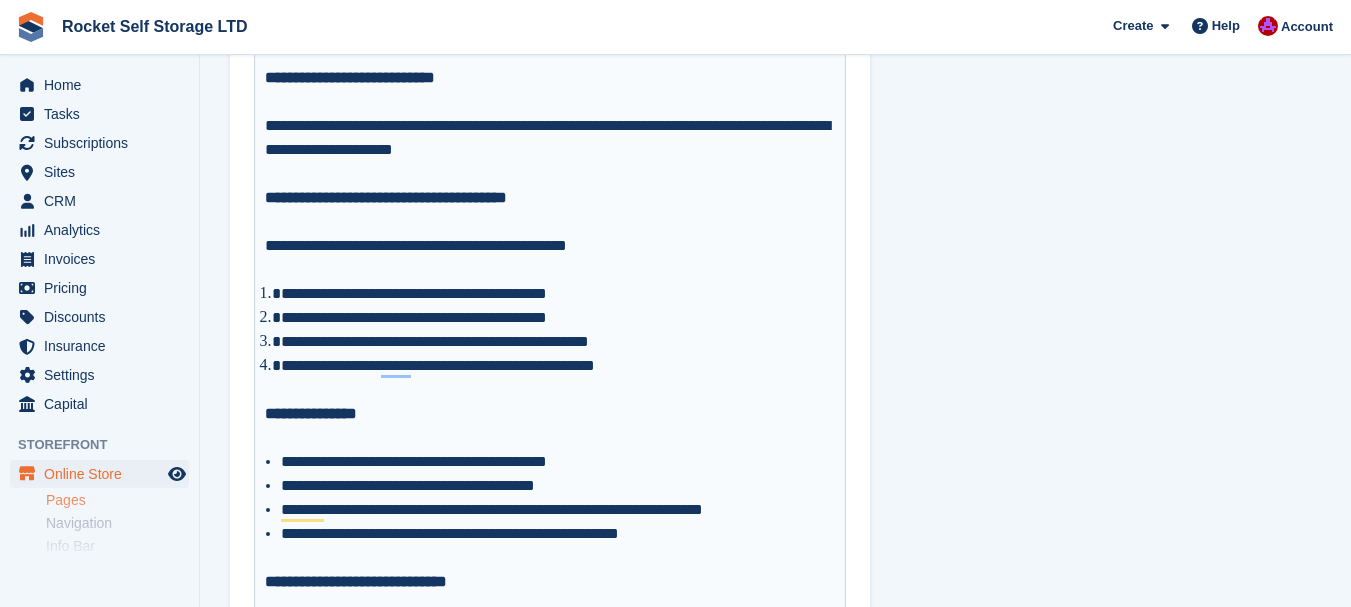click at bounding box center [550, 270] 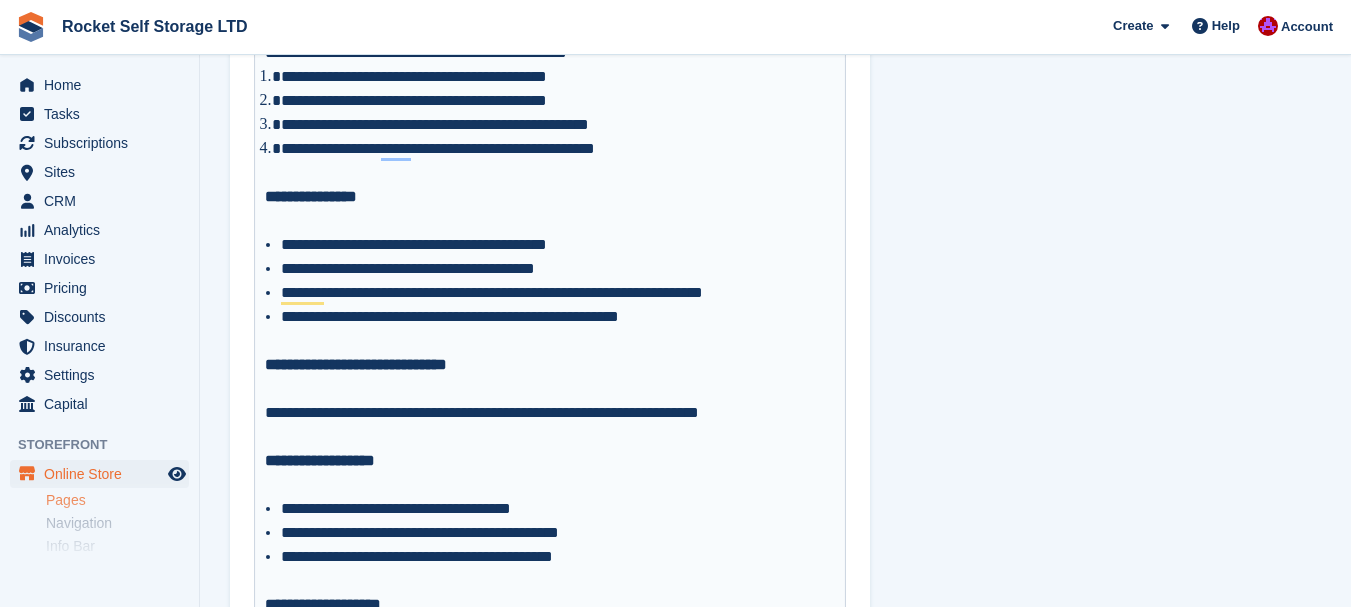 scroll, scrollTop: 3800, scrollLeft: 0, axis: vertical 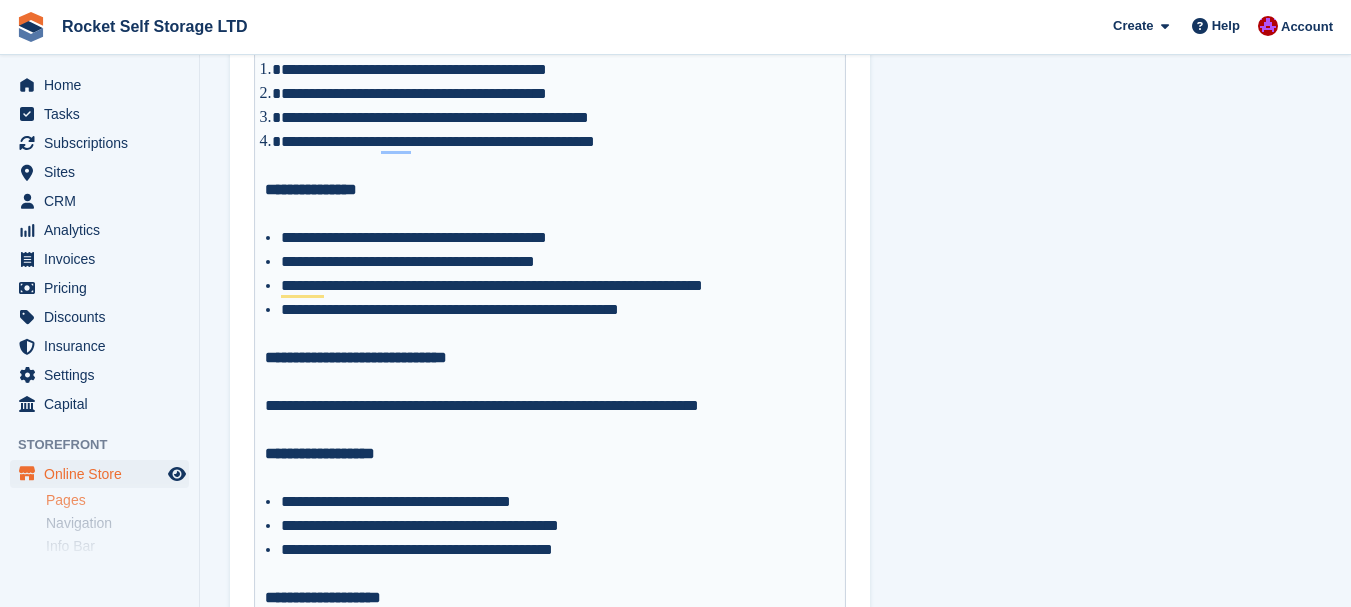 click on "**********" at bounding box center (550, 190) 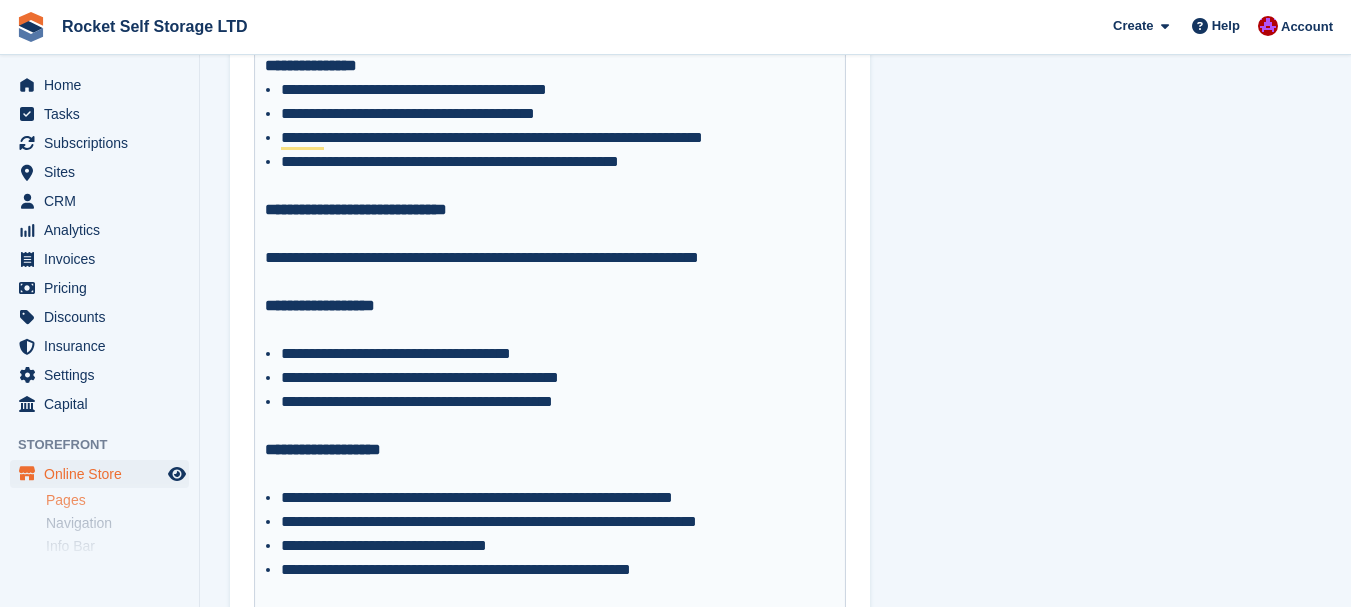 scroll, scrollTop: 4000, scrollLeft: 0, axis: vertical 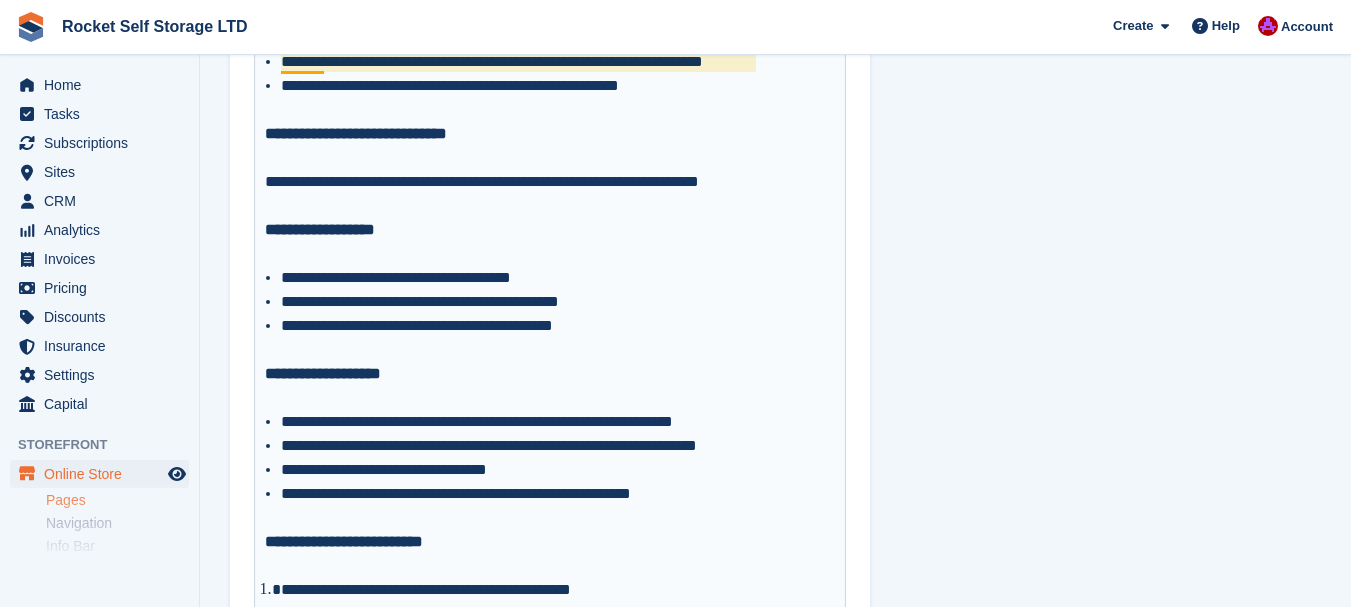 click on "**********" at bounding box center [550, 230] 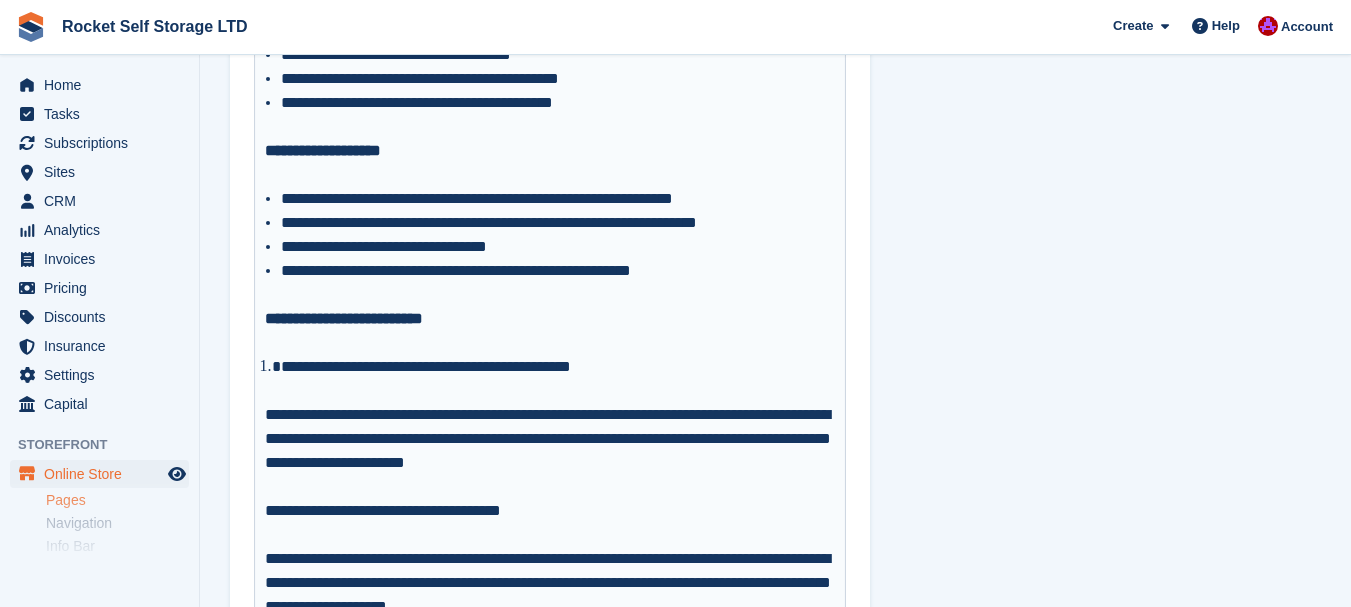 scroll, scrollTop: 4200, scrollLeft: 0, axis: vertical 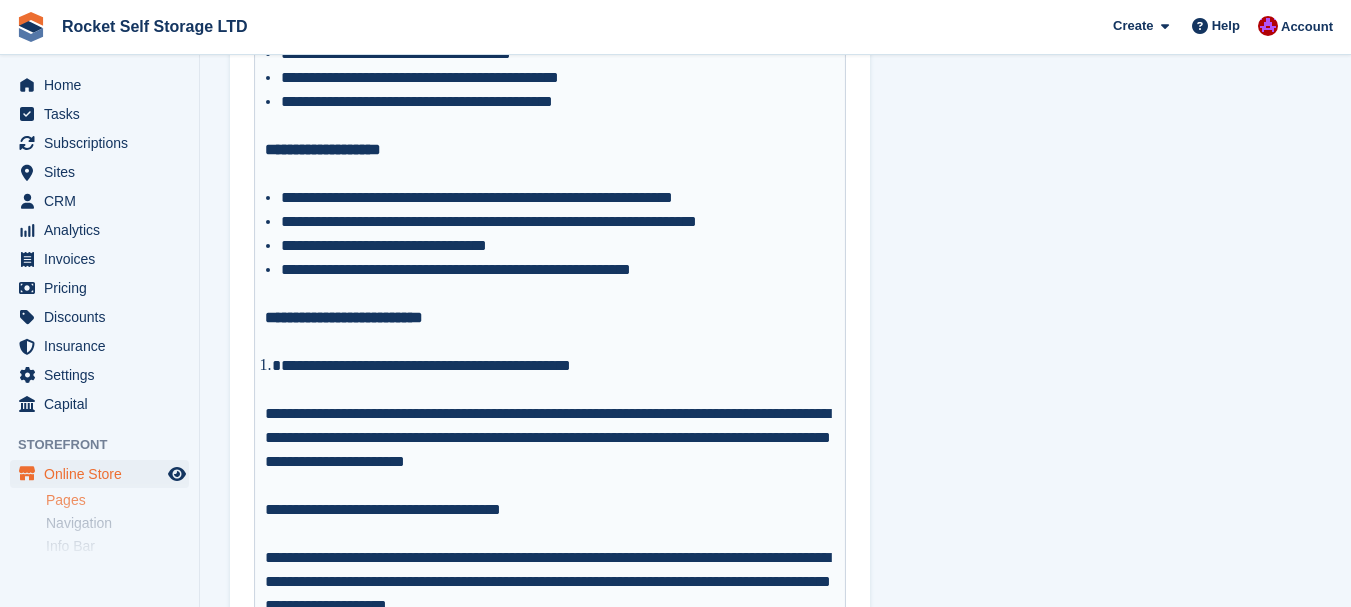 click on "**********" at bounding box center [550, 150] 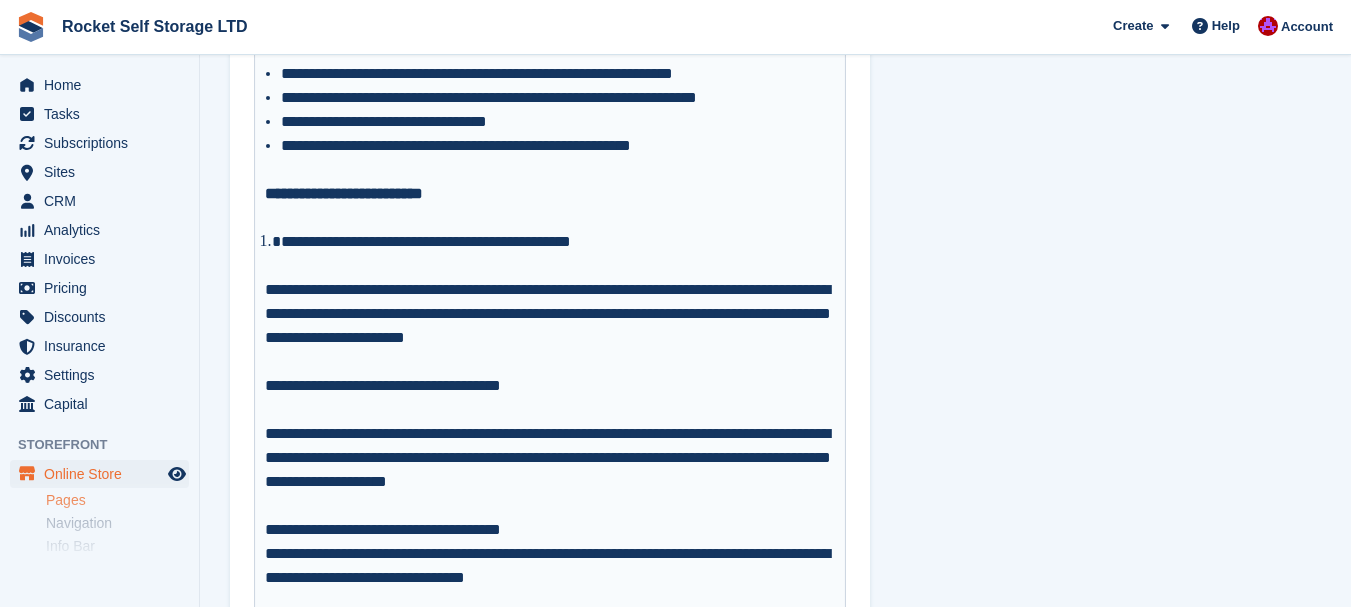 scroll, scrollTop: 4400, scrollLeft: 0, axis: vertical 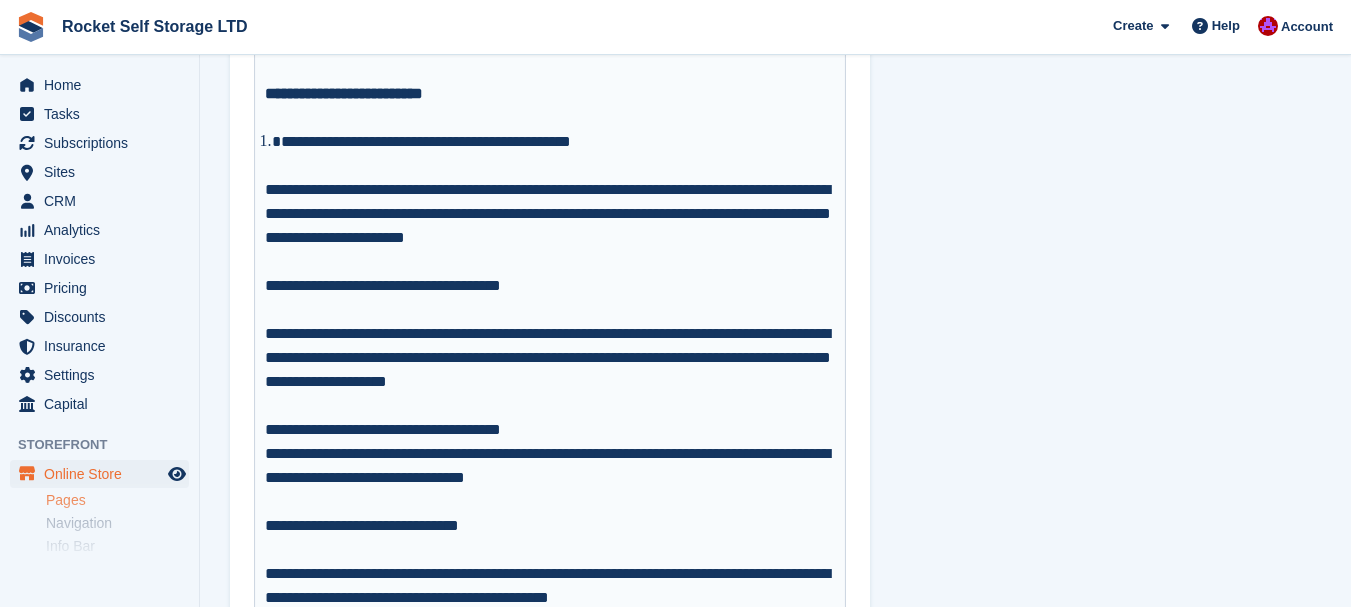 click on "**********" at bounding box center (558, 154) 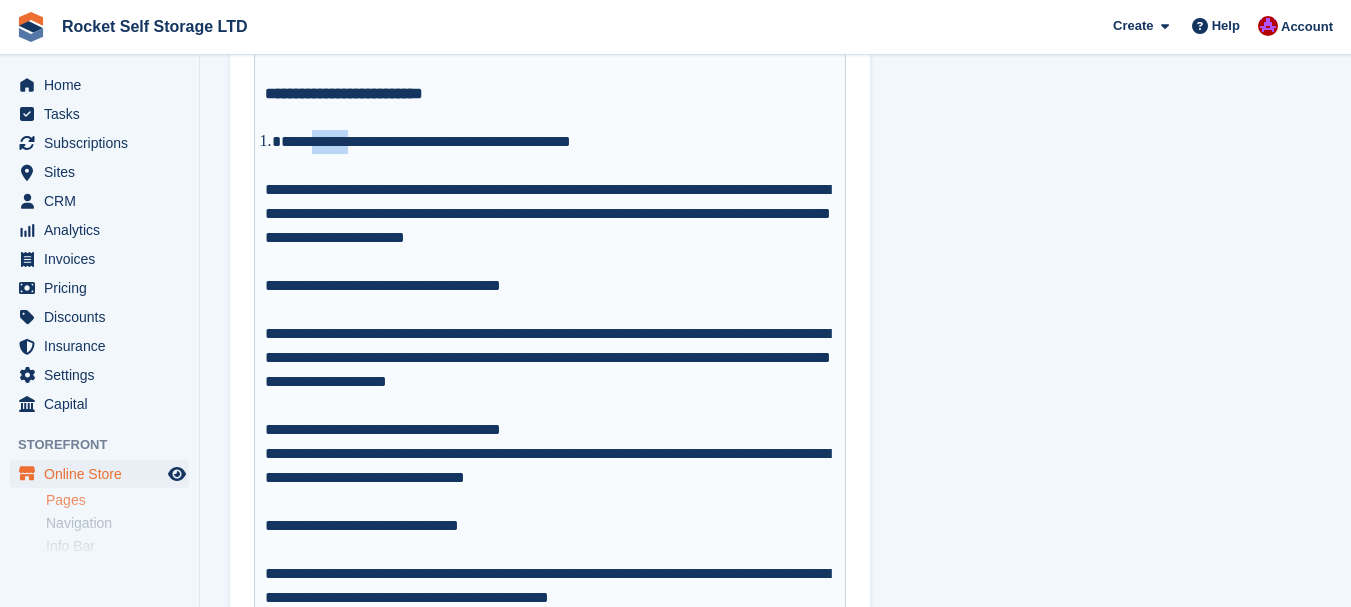 click on "**********" at bounding box center (558, 154) 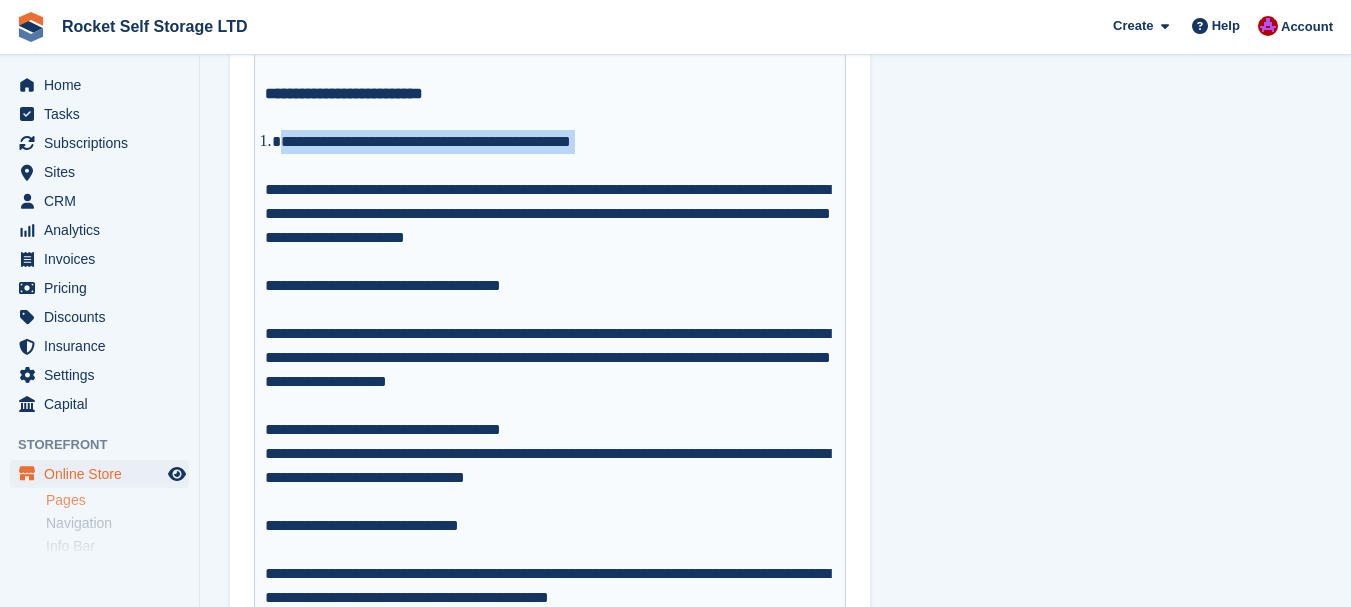 click on "**********" at bounding box center [558, 154] 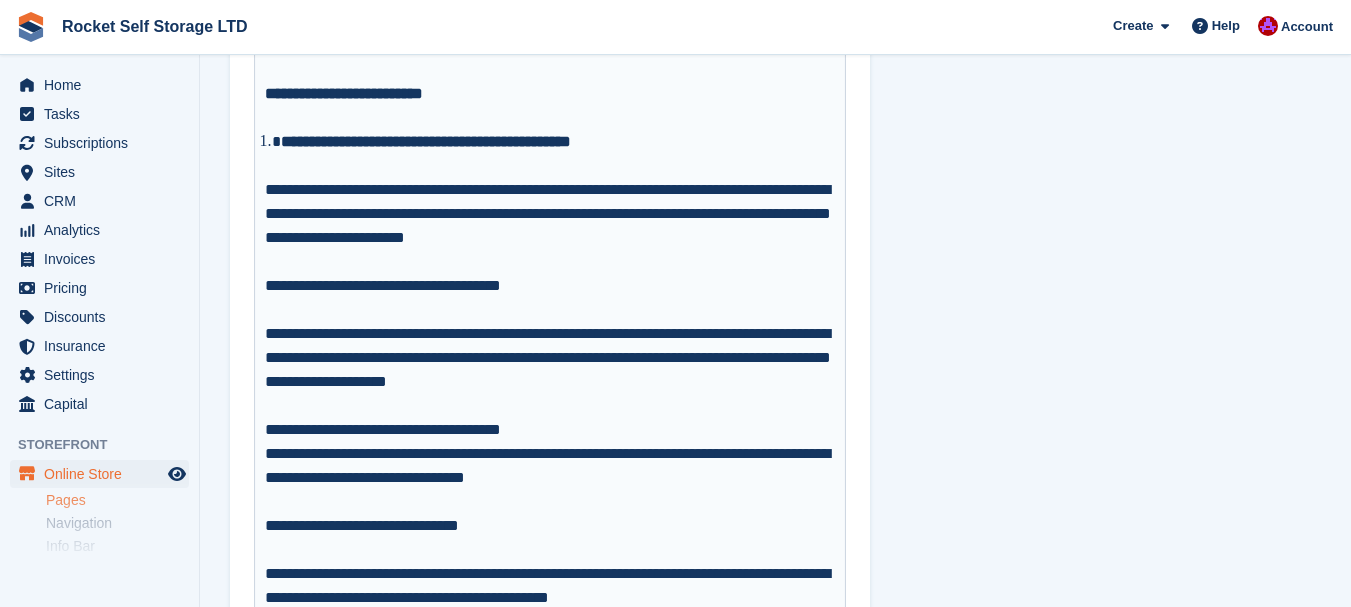click on "**********" at bounding box center [550, 250] 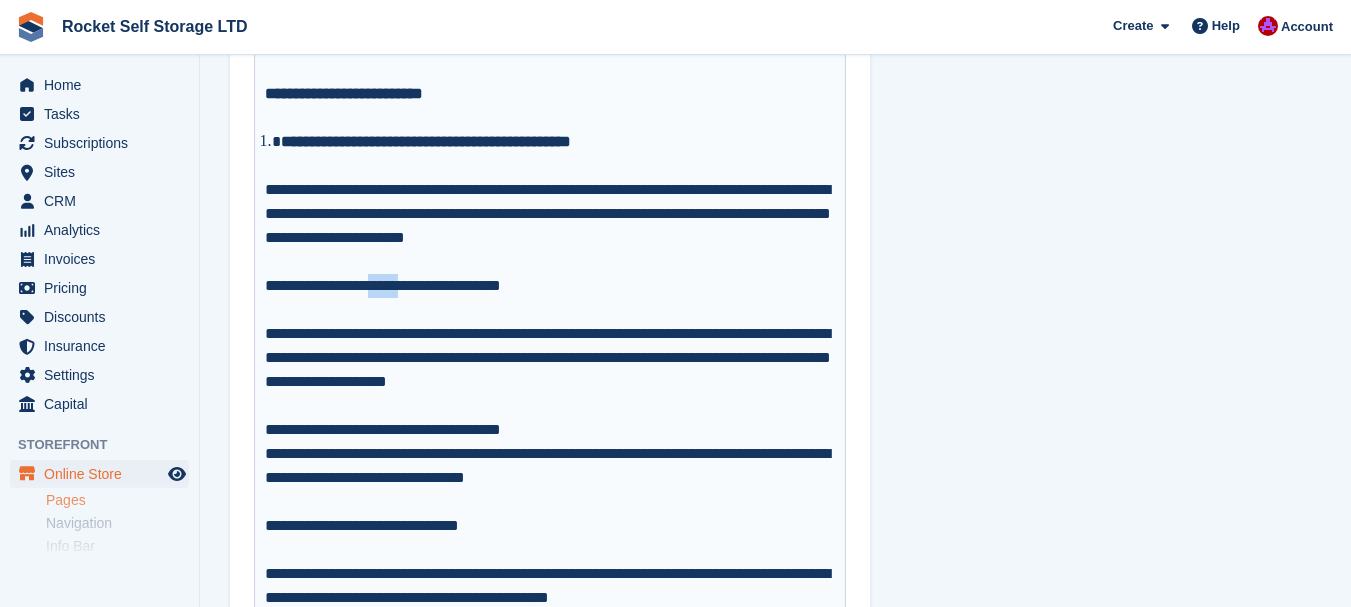 click on "**********" at bounding box center [550, 250] 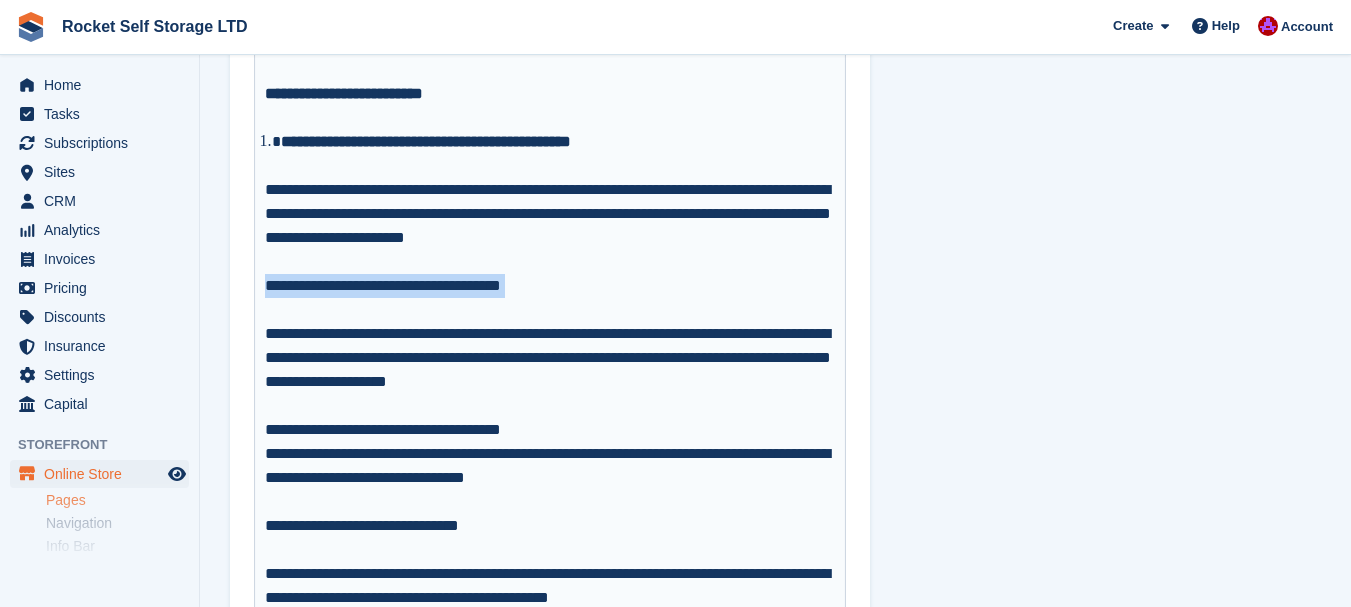 click on "**********" at bounding box center [550, 250] 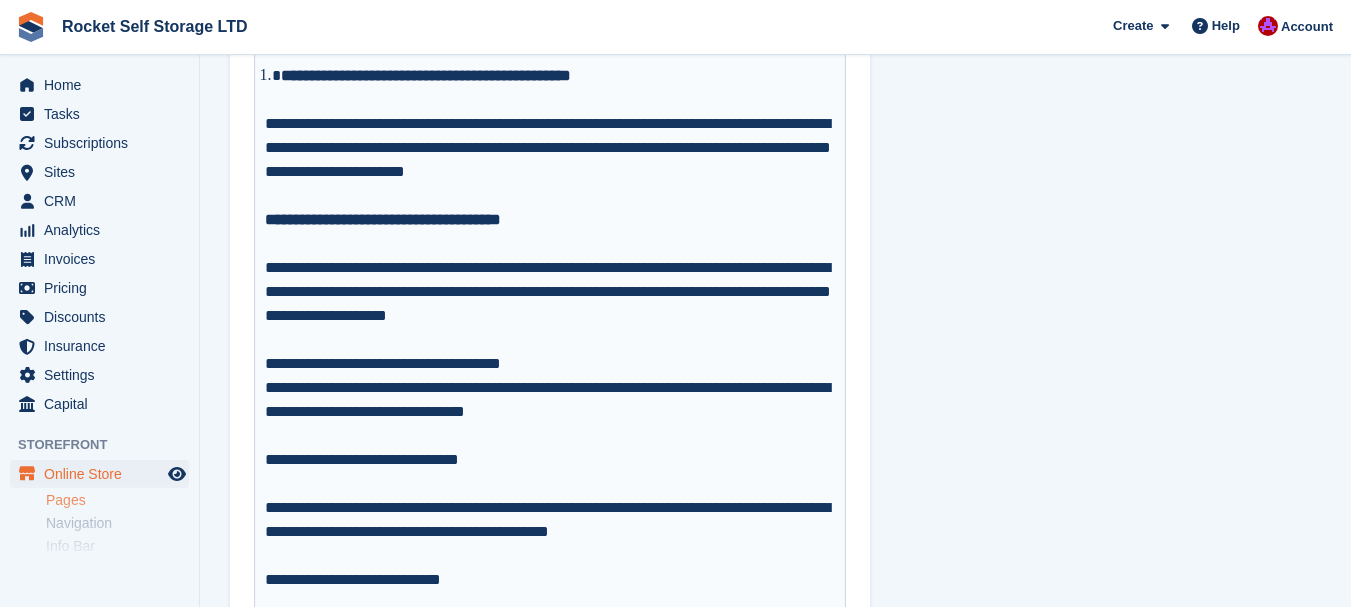 scroll, scrollTop: 4500, scrollLeft: 0, axis: vertical 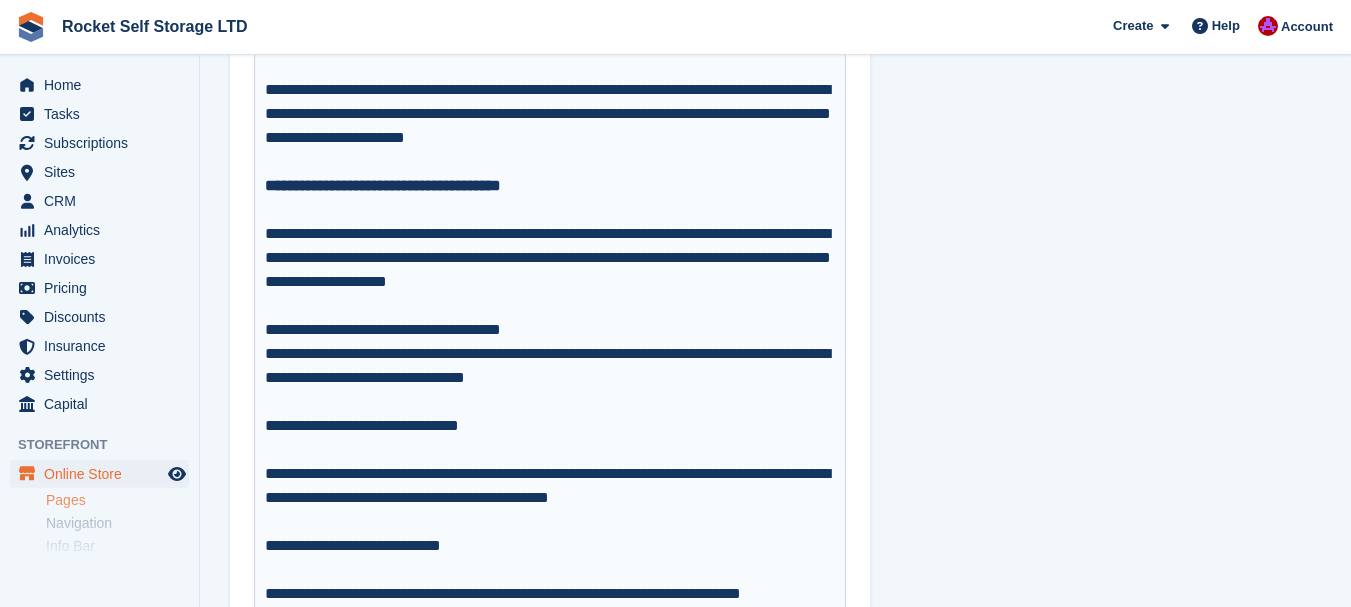click on "**********" at bounding box center [550, 342] 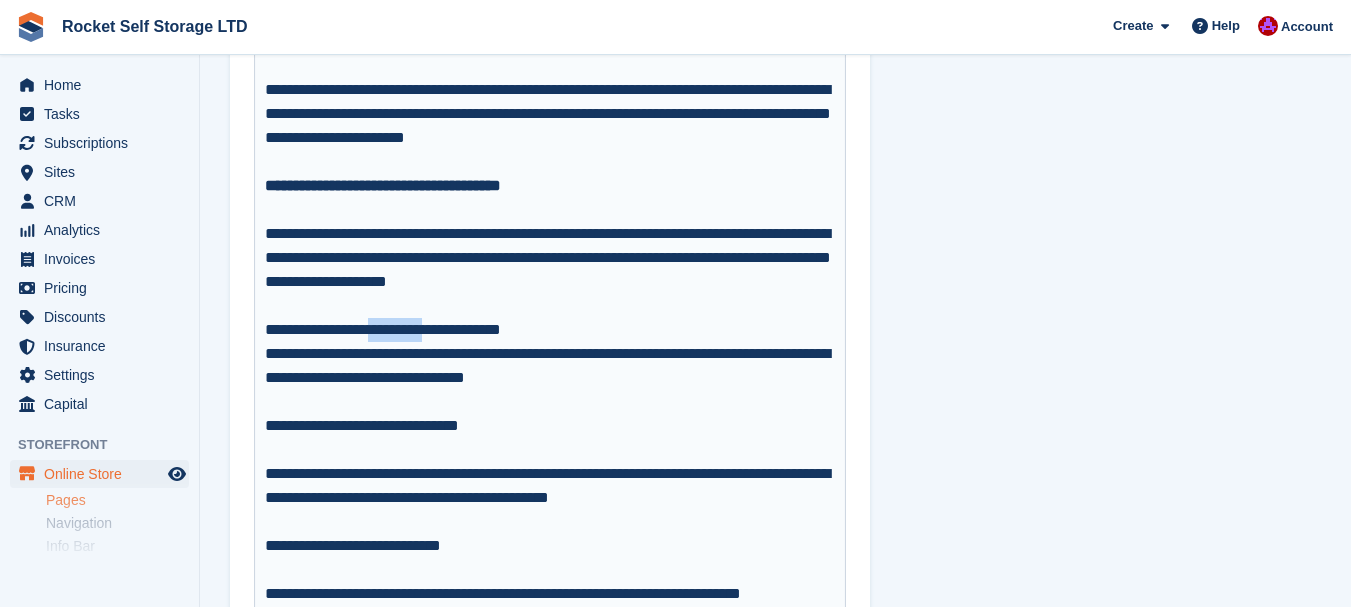 click on "**********" at bounding box center (550, 342) 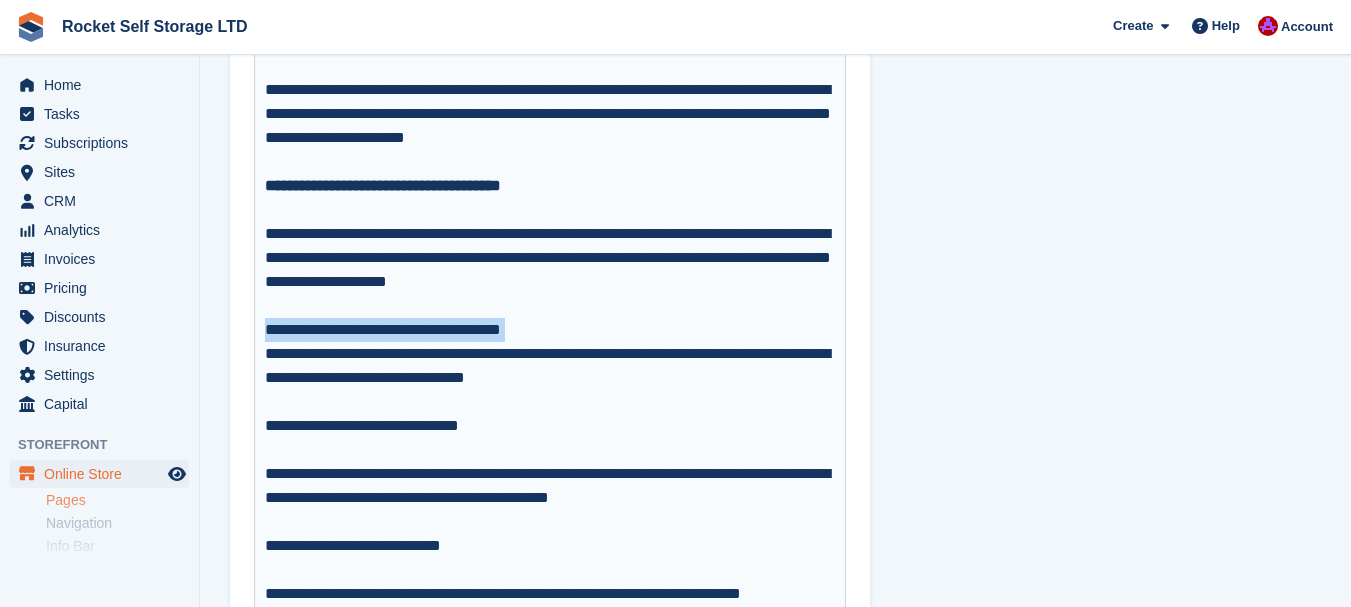 click on "**********" at bounding box center [550, 342] 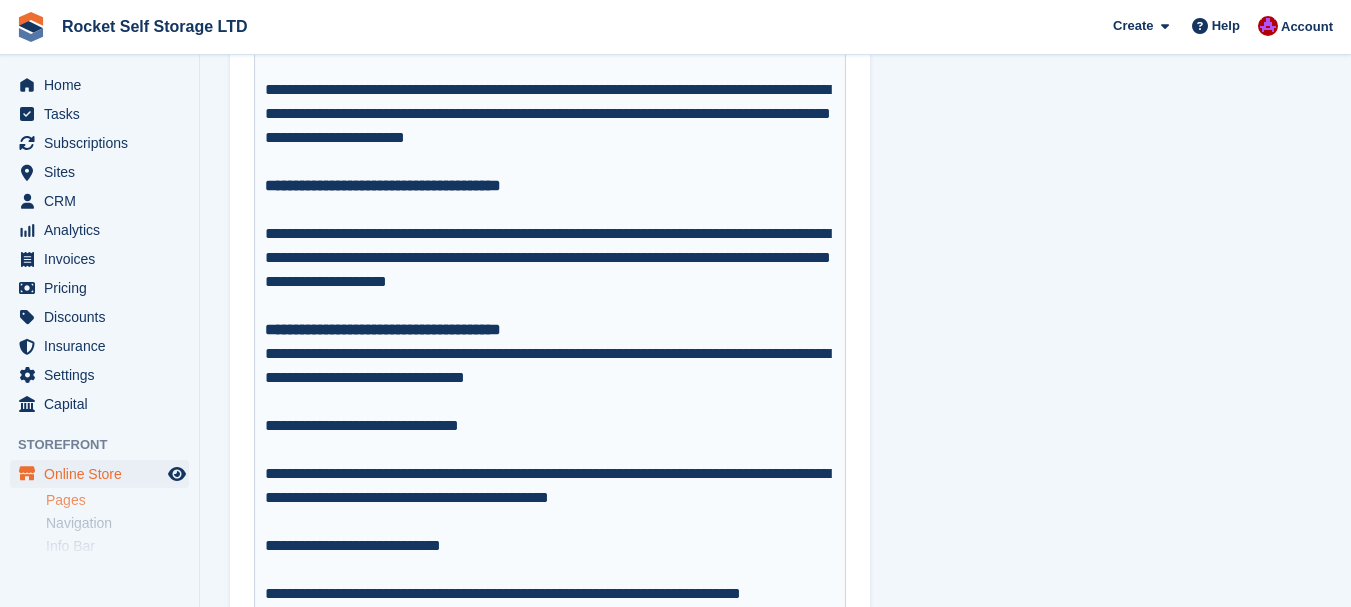 click on "**********" at bounding box center (550, 150) 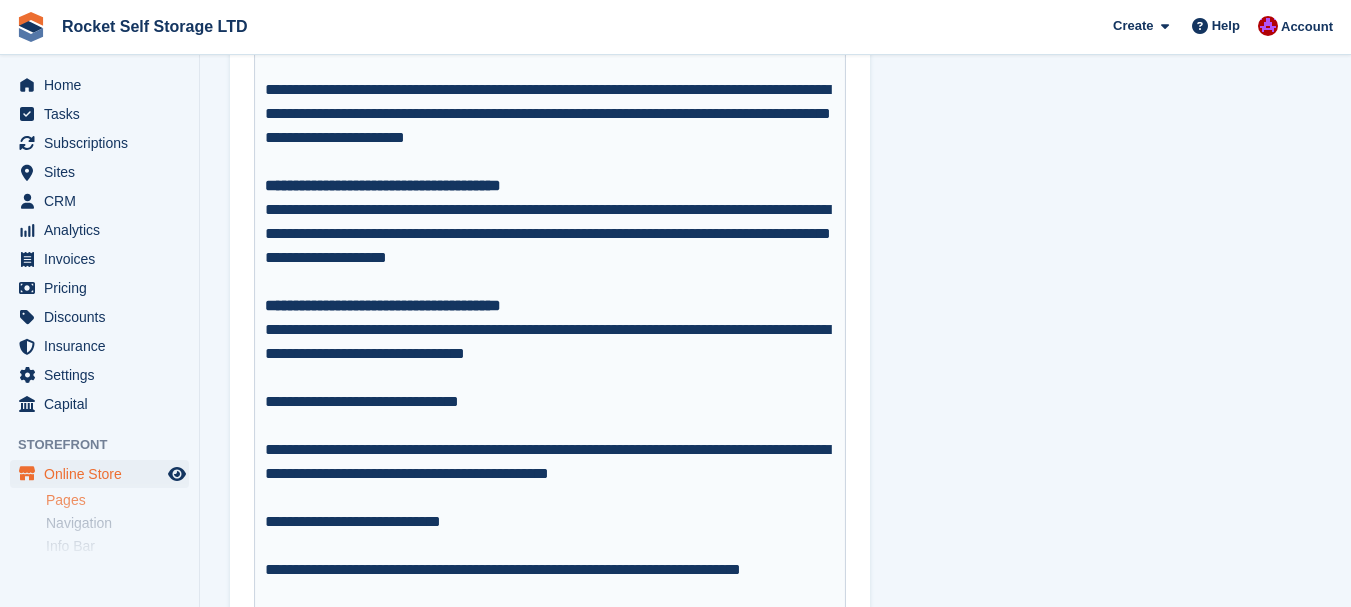 scroll, scrollTop: 4400, scrollLeft: 0, axis: vertical 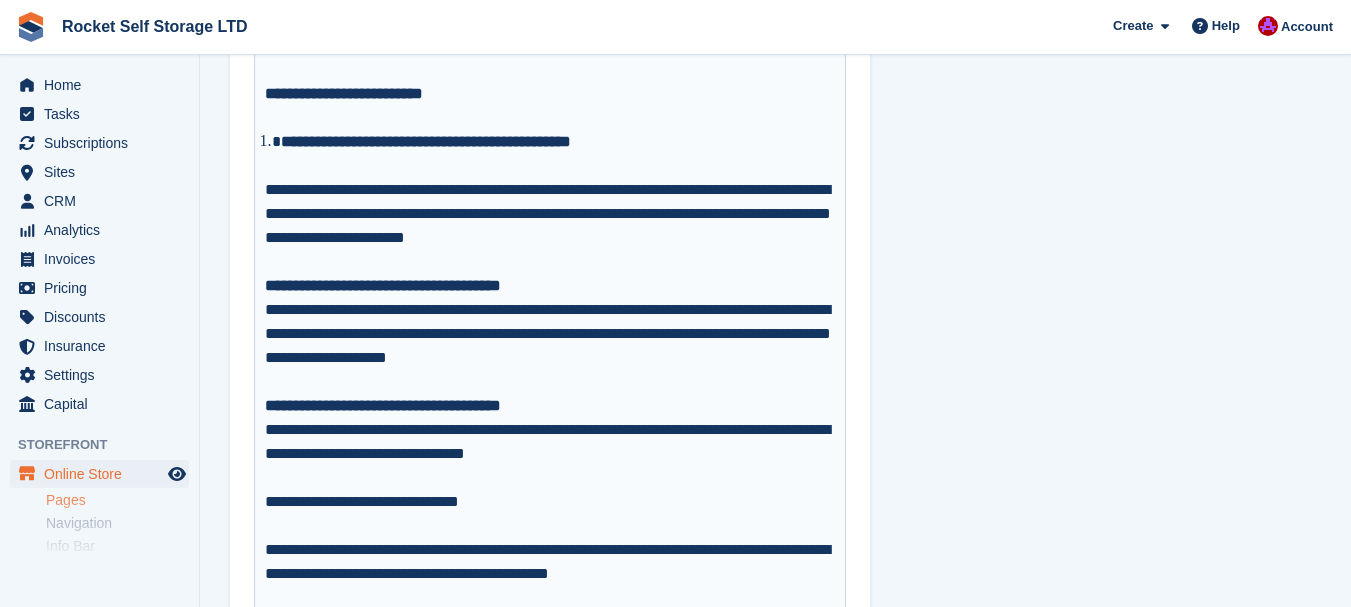 click on "**********" at bounding box center (558, 154) 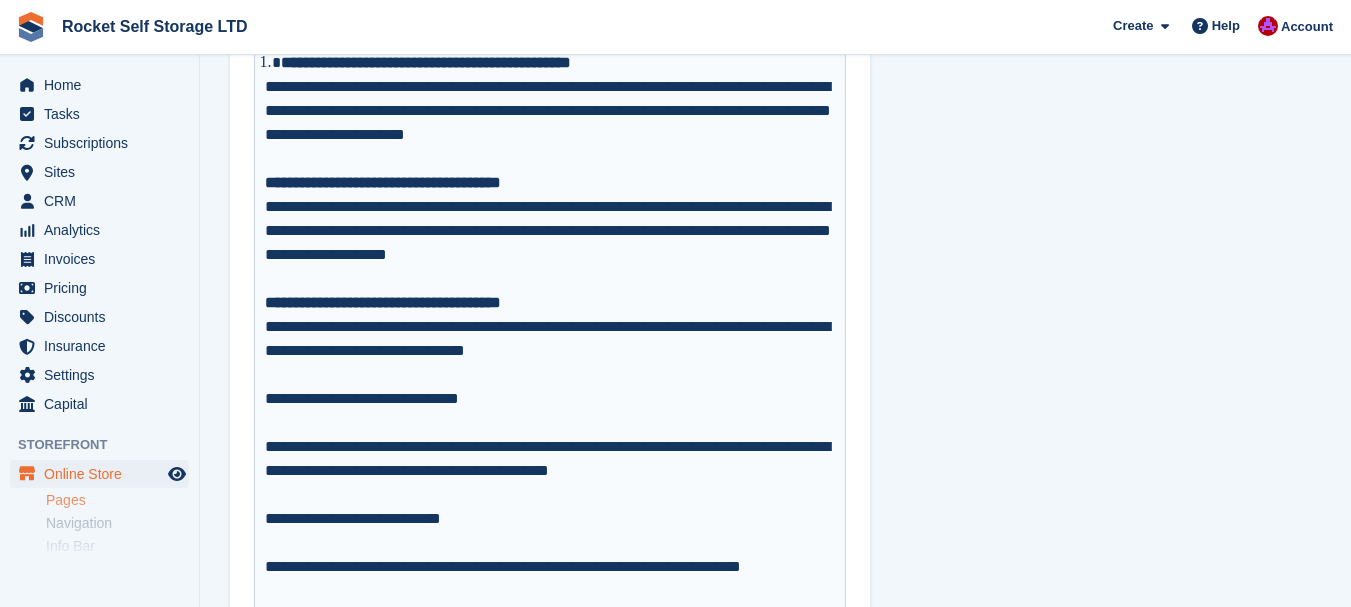 scroll, scrollTop: 4500, scrollLeft: 0, axis: vertical 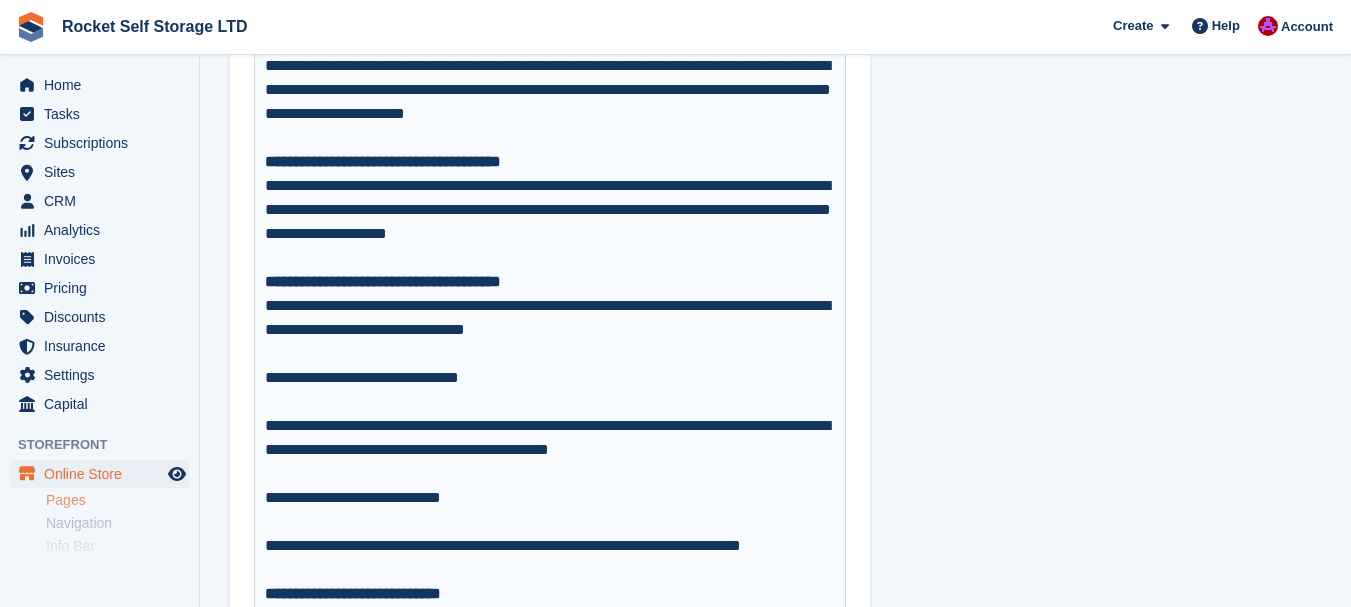 click on "**********" at bounding box center [550, 294] 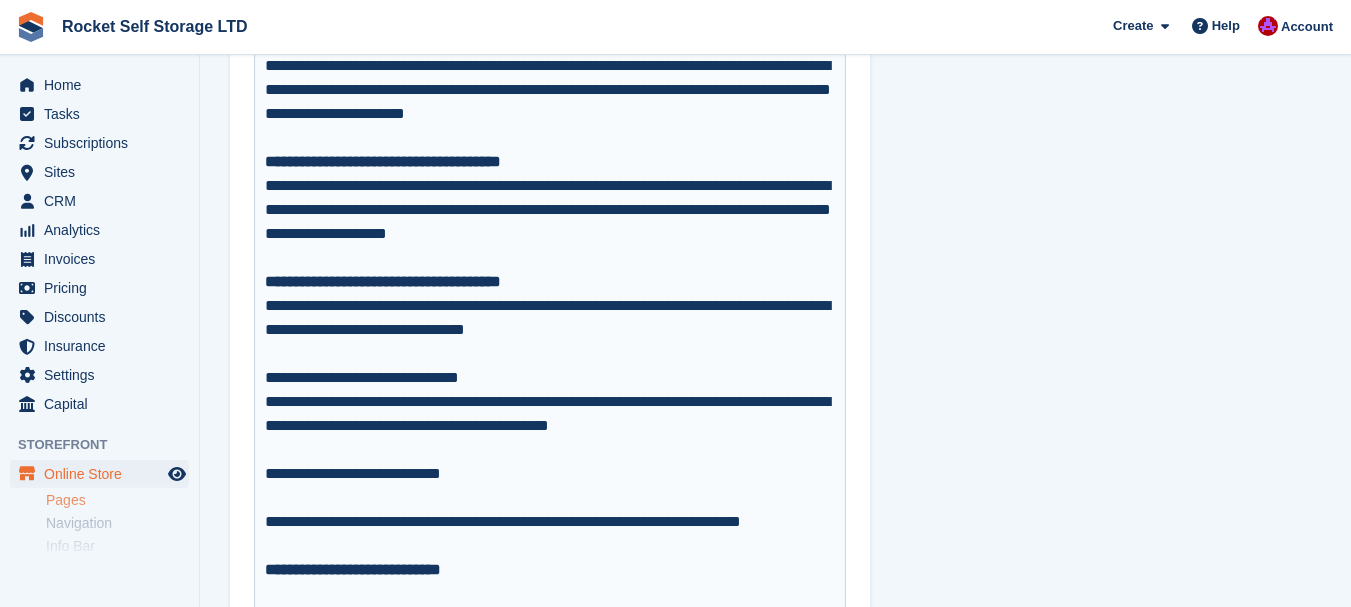 click on "**********" at bounding box center (550, 282) 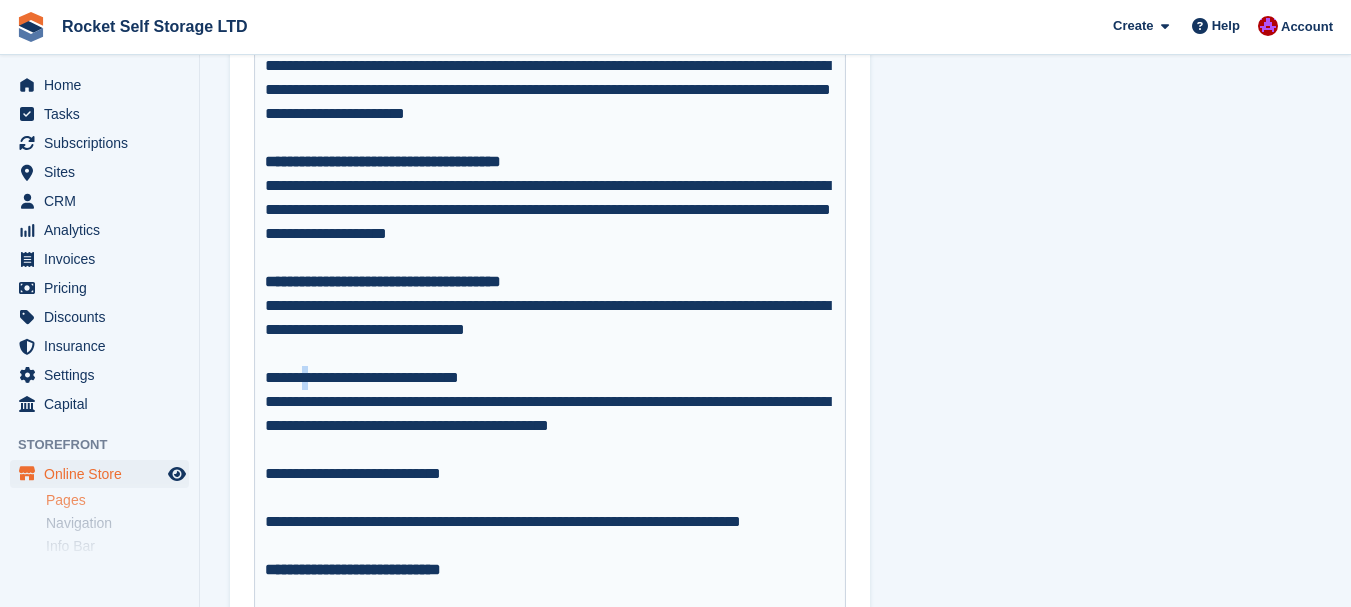 click on "**********" at bounding box center [550, 282] 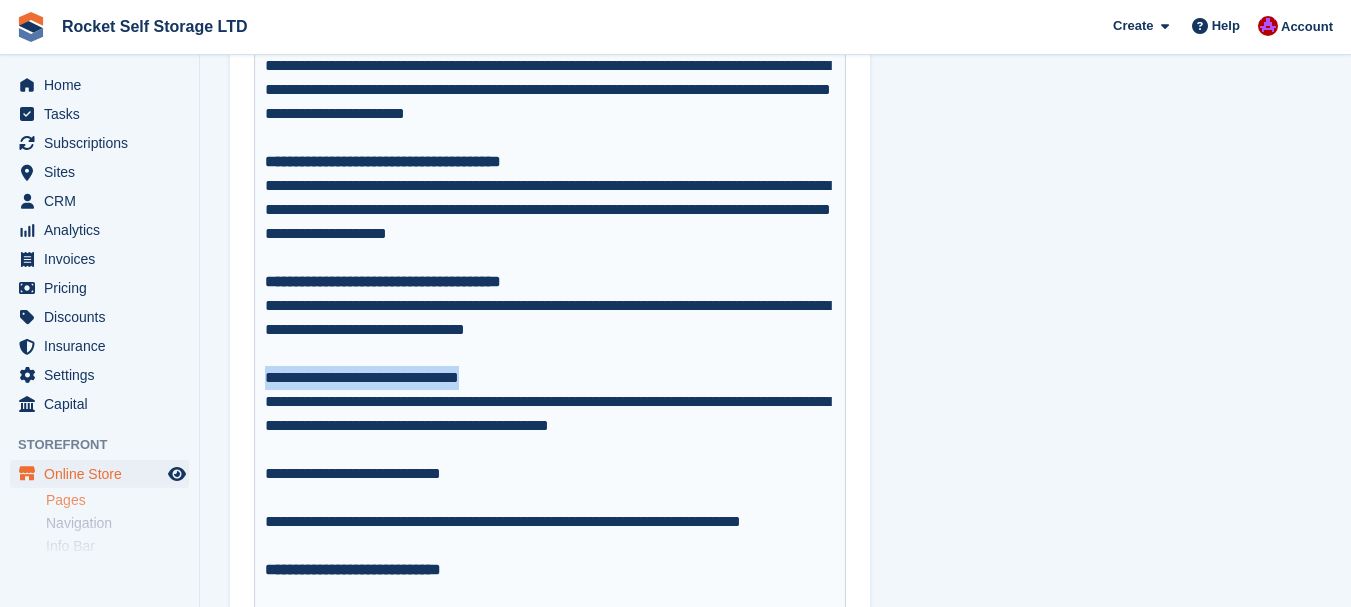 click on "**********" at bounding box center (550, 282) 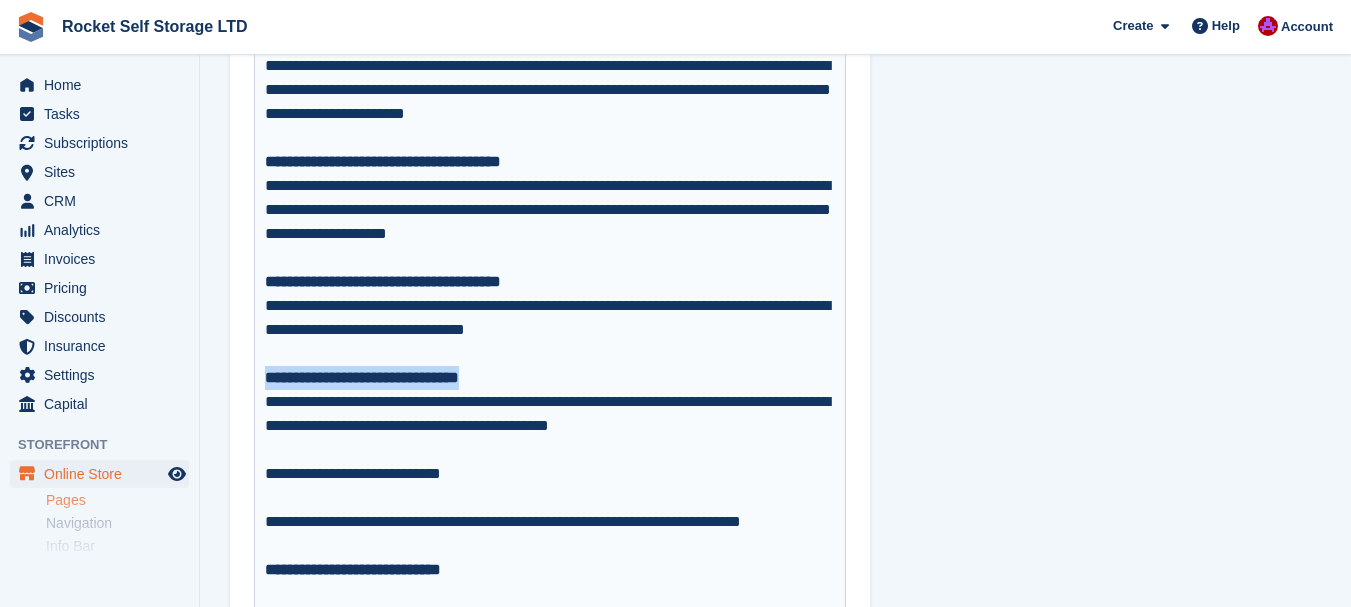 scroll, scrollTop: 4700, scrollLeft: 0, axis: vertical 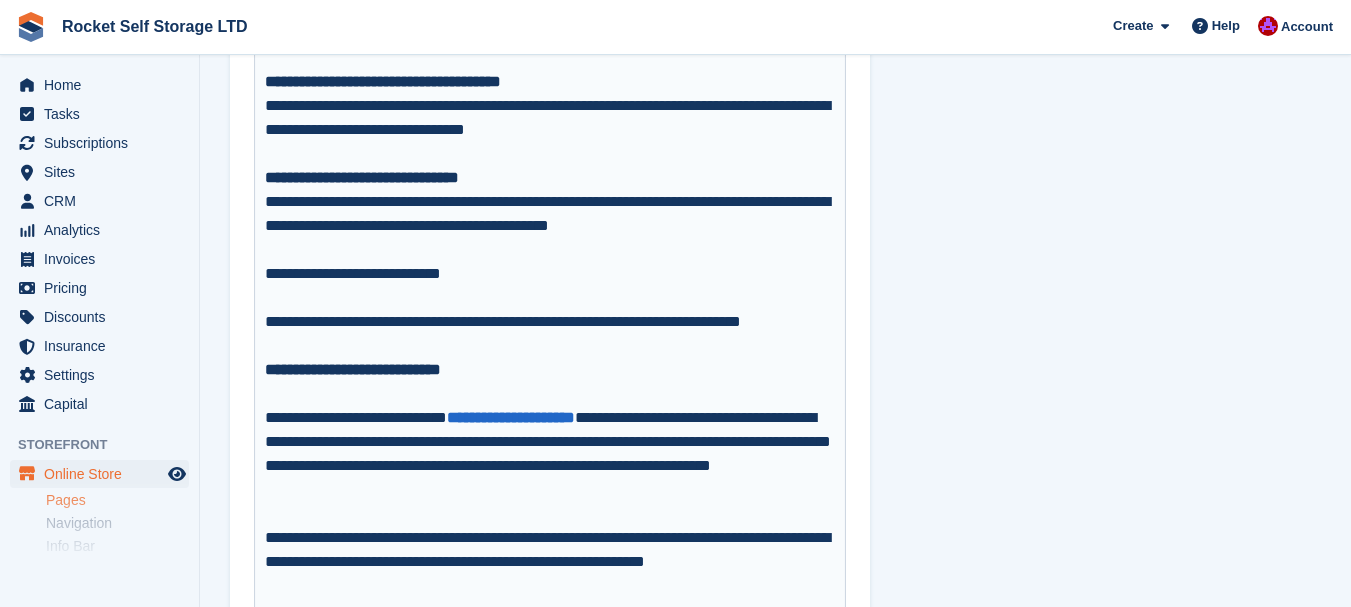 click on "**********" at bounding box center (550, 250) 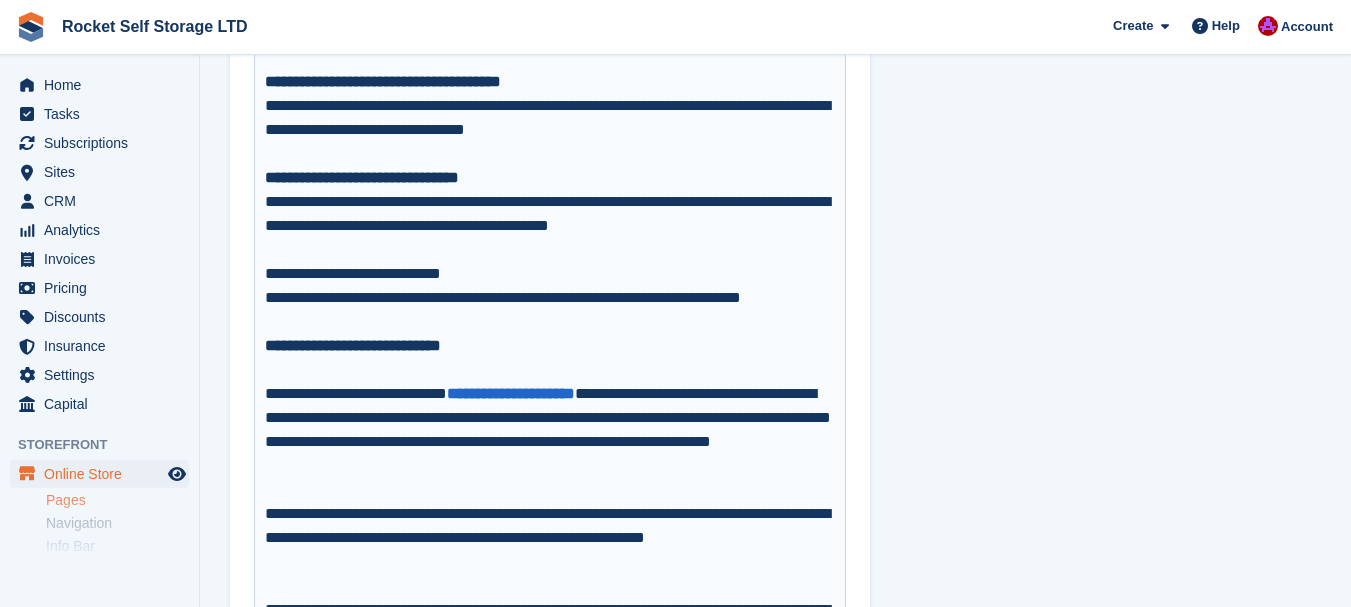 click on "**********" at bounding box center (550, 238) 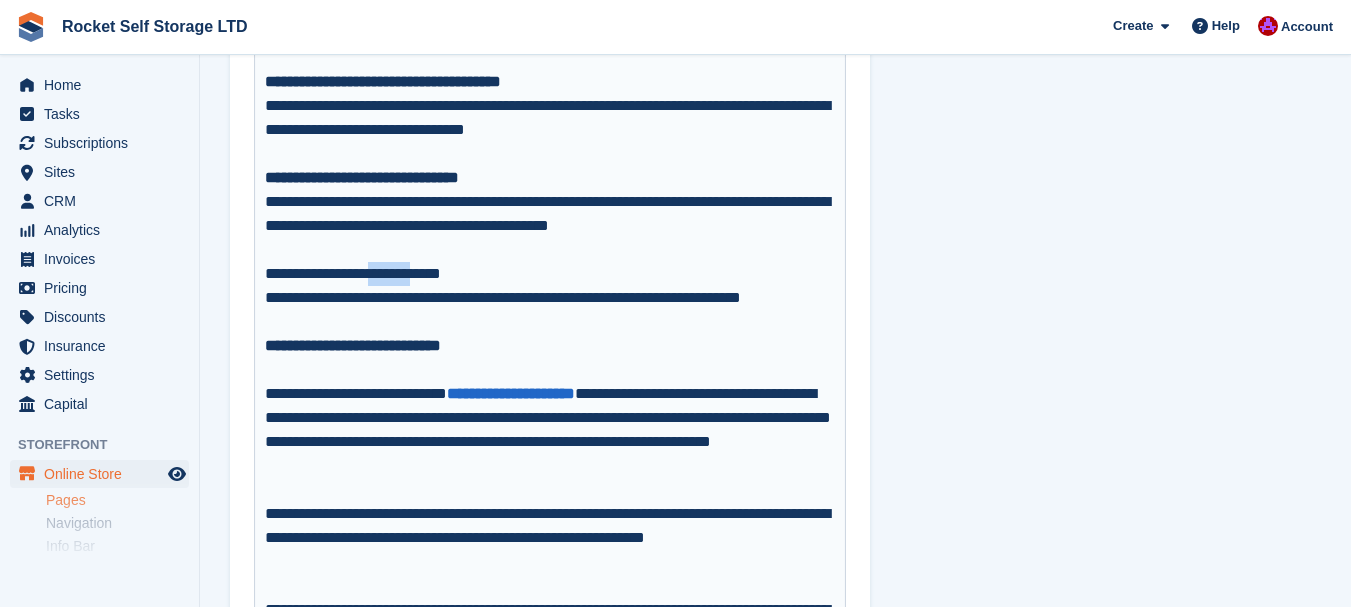 click on "**********" at bounding box center [550, 238] 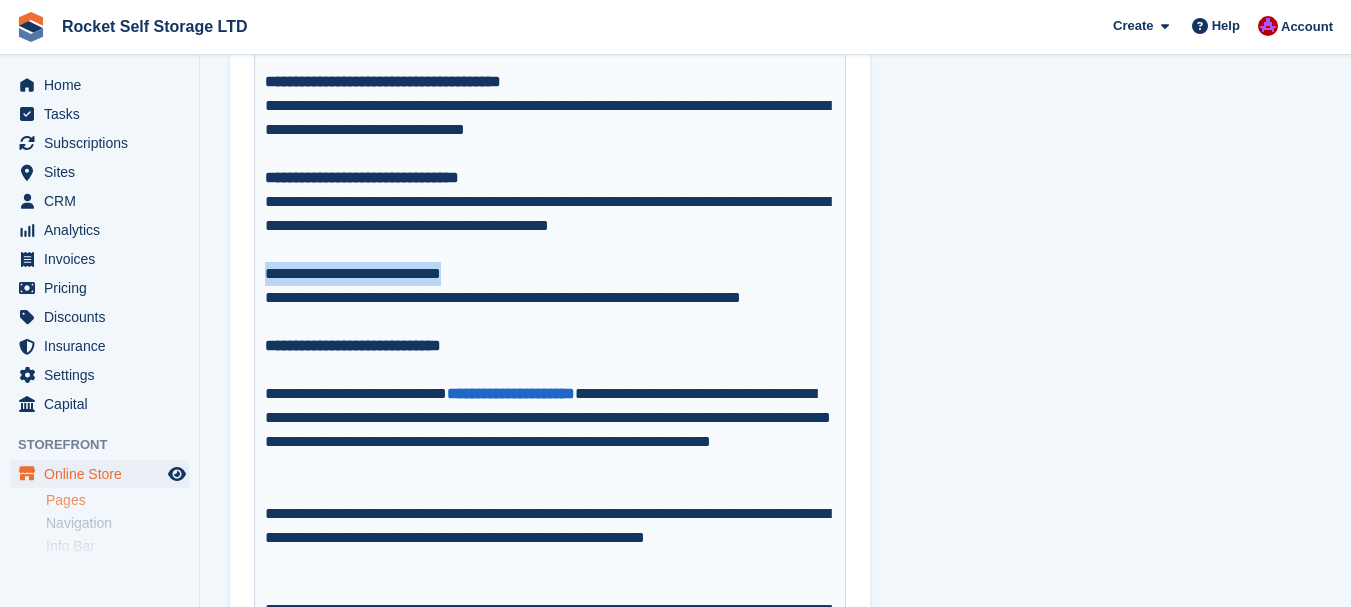 click on "**********" at bounding box center (550, 238) 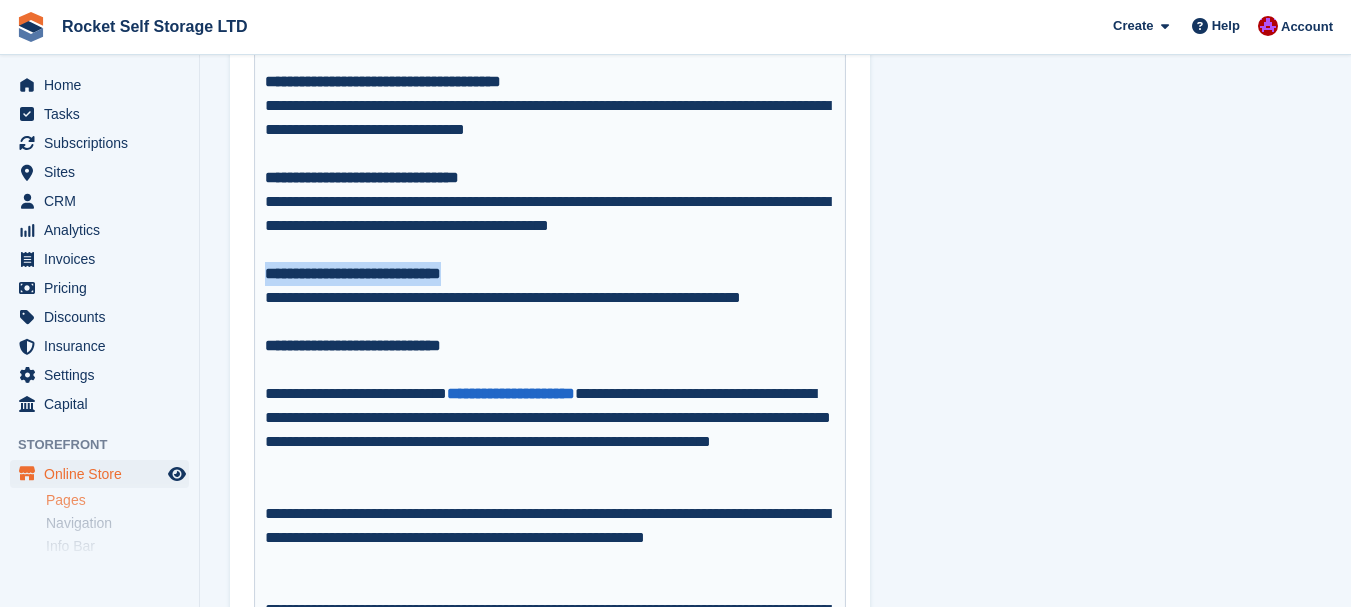 type on "**********" 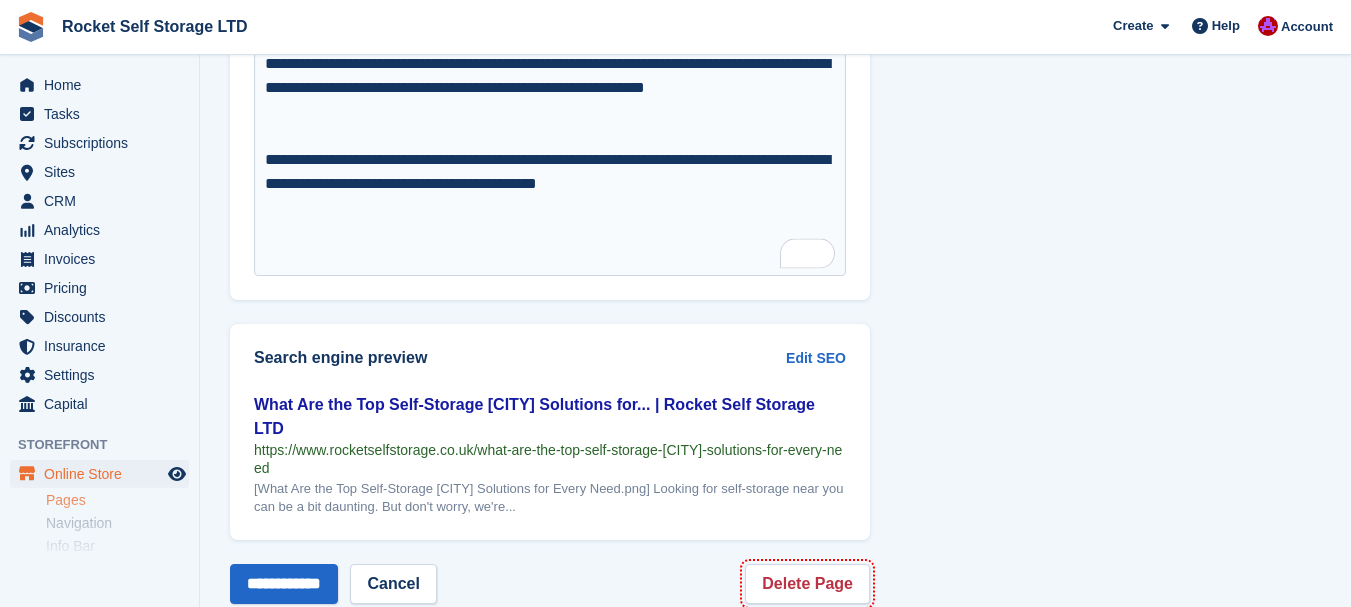scroll, scrollTop: 5177, scrollLeft: 0, axis: vertical 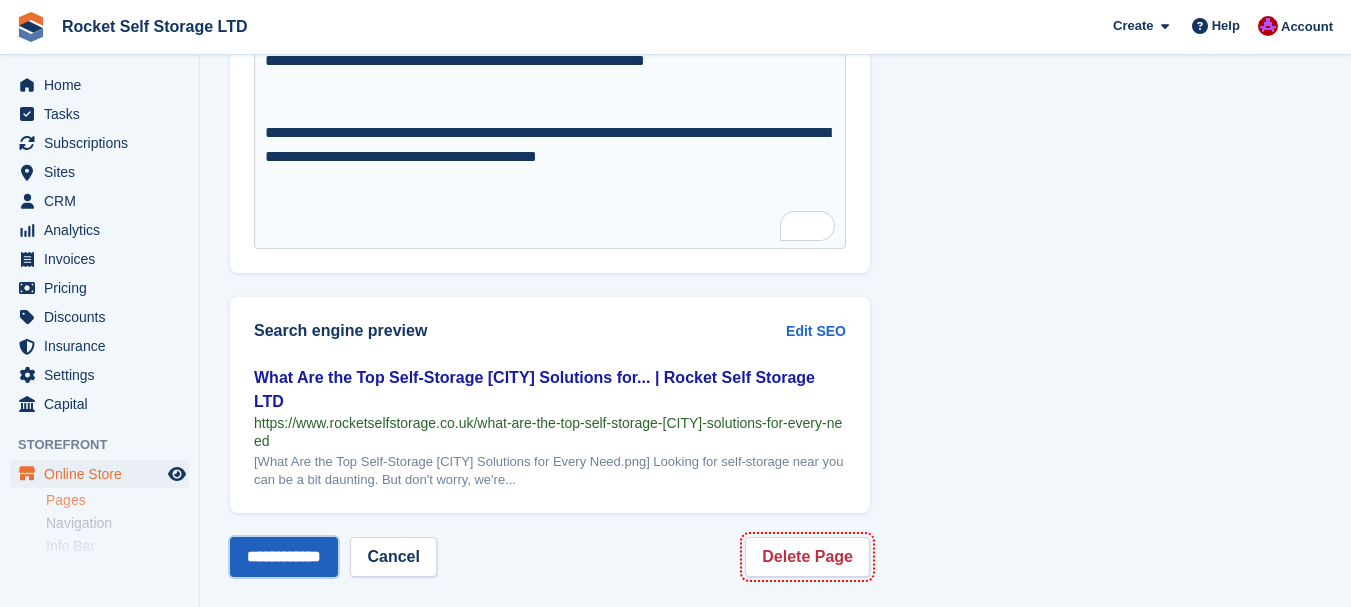 click on "**********" at bounding box center [284, 557] 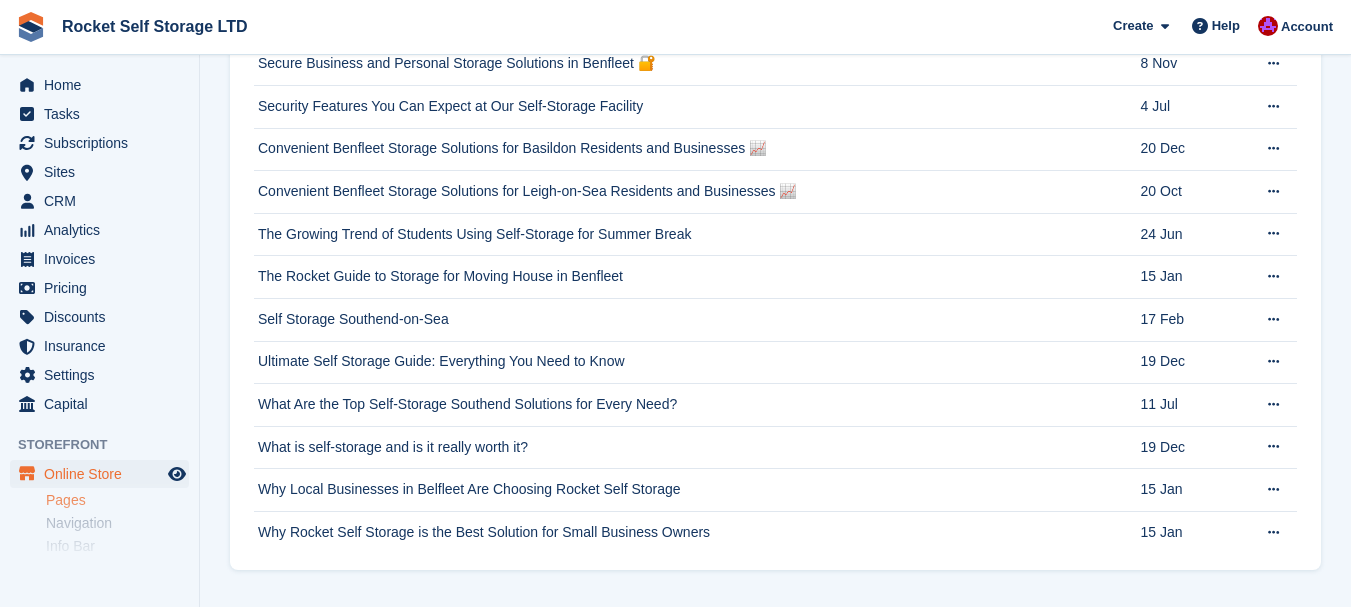 scroll, scrollTop: 1904, scrollLeft: 0, axis: vertical 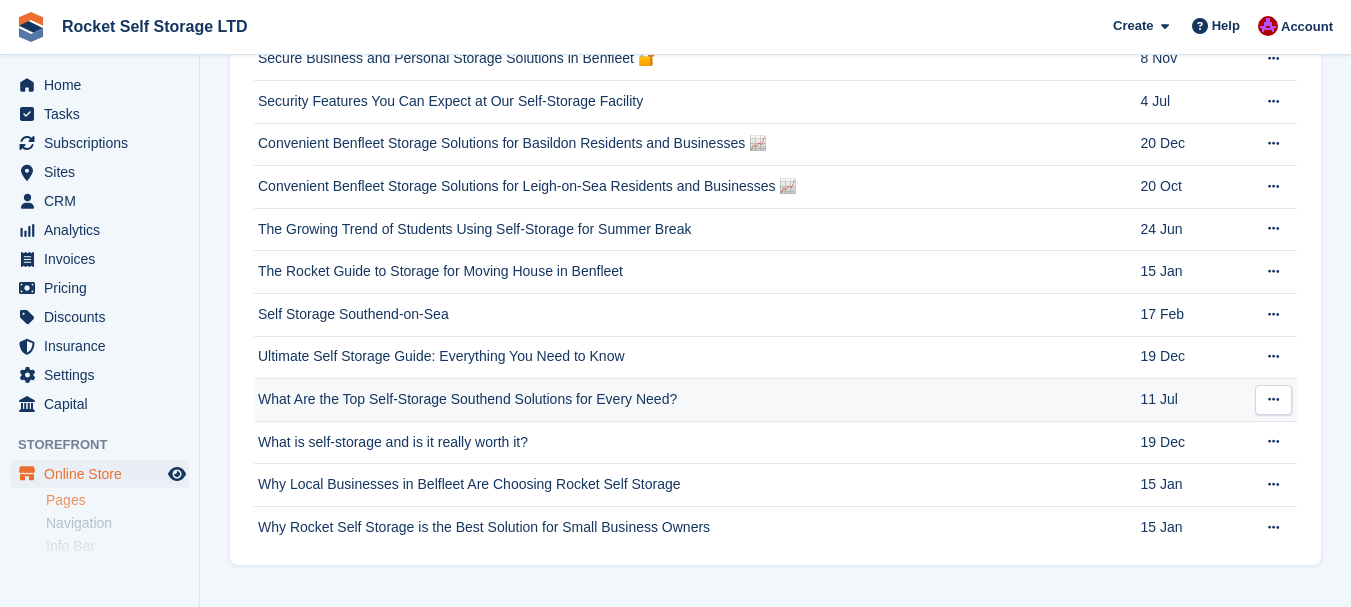 click on "What Are the Top Self-Storage Southend Solutions for Every Need?" at bounding box center [697, 400] 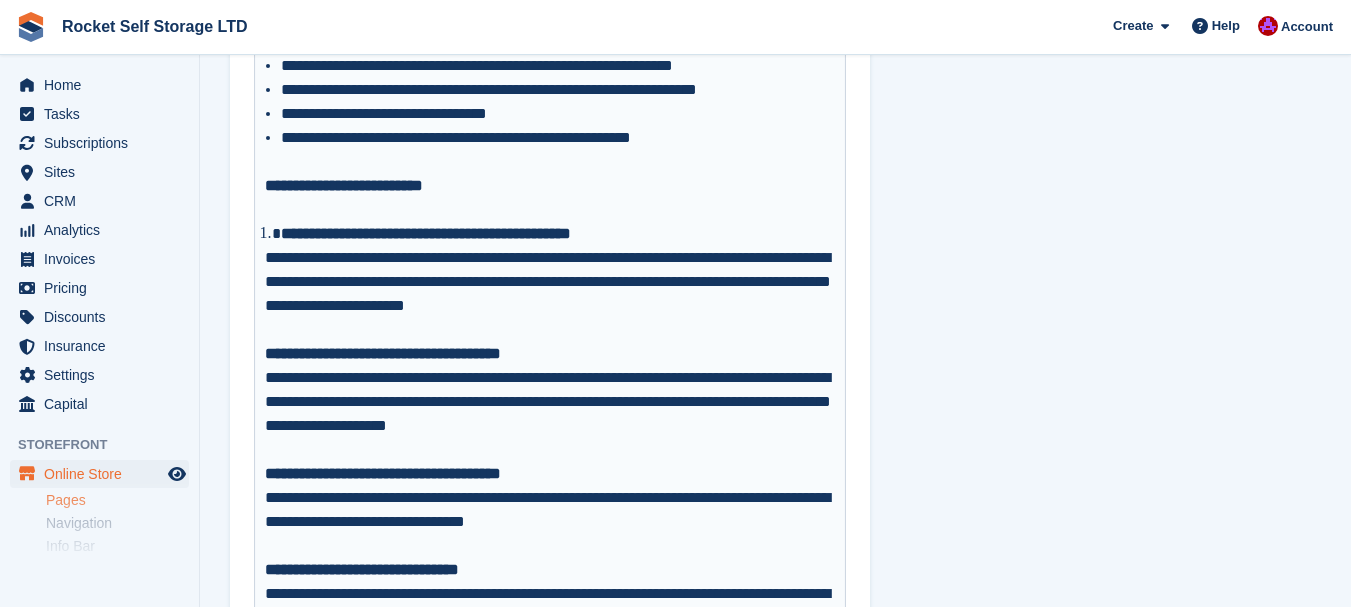scroll, scrollTop: 4300, scrollLeft: 0, axis: vertical 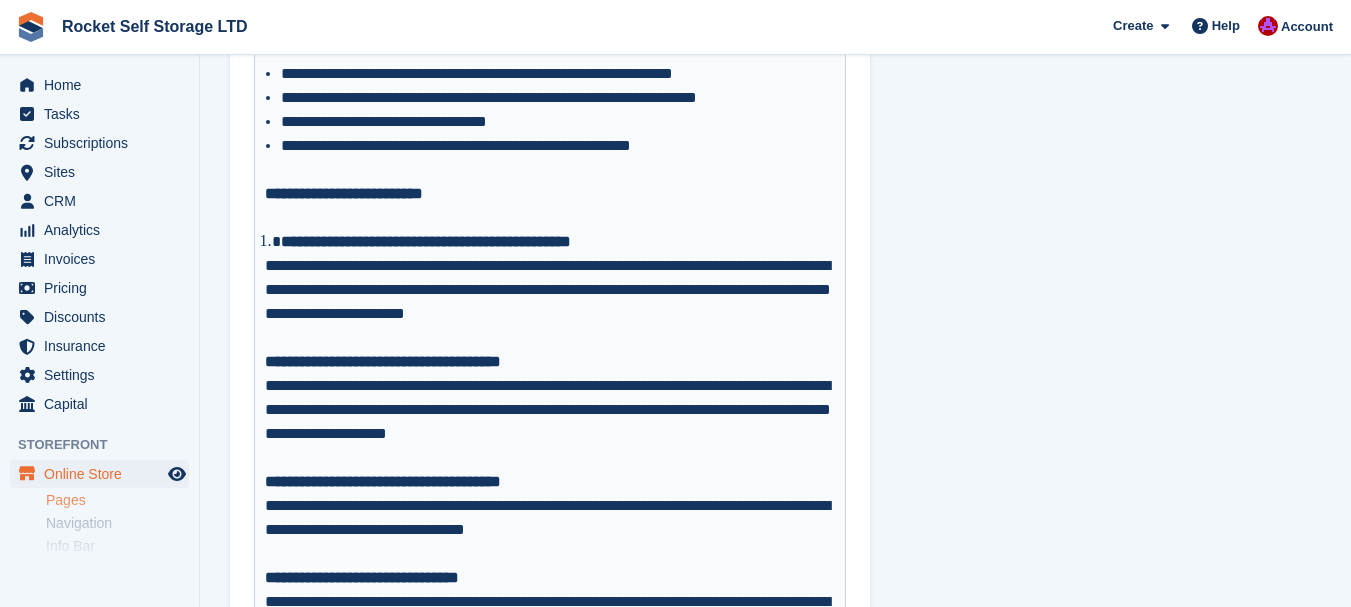click on "**********" at bounding box center (558, 242) 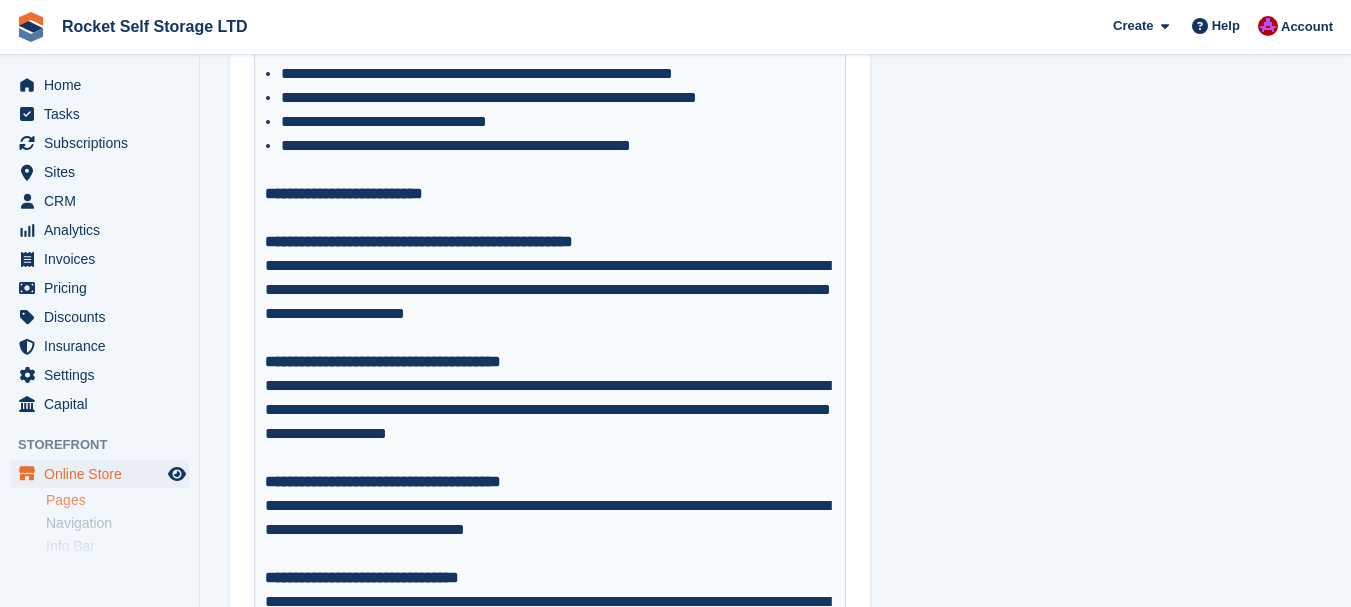 type on "**********" 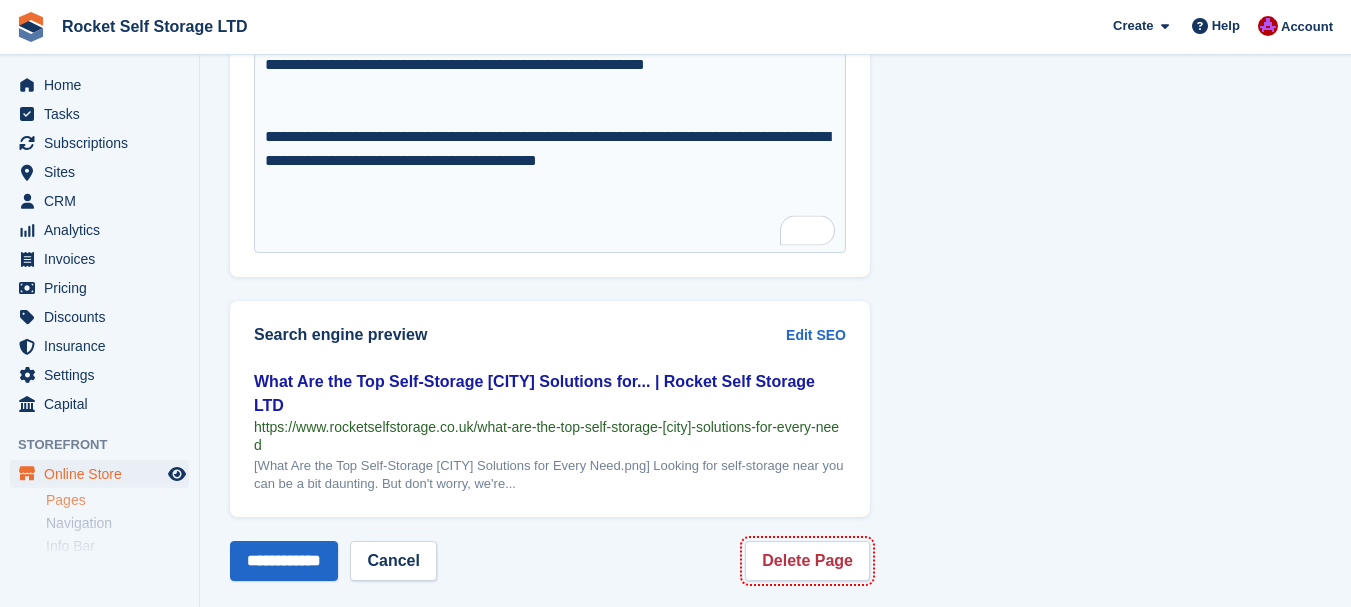 scroll, scrollTop: 5177, scrollLeft: 0, axis: vertical 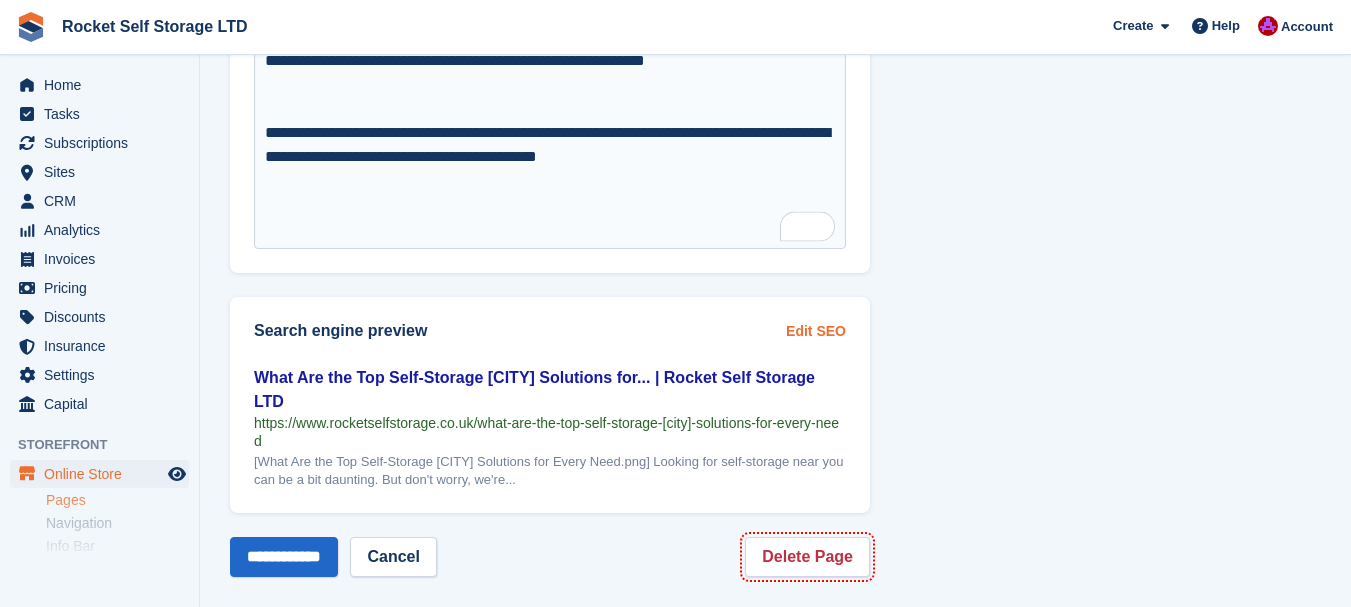 click on "Edit SEO" at bounding box center (816, 331) 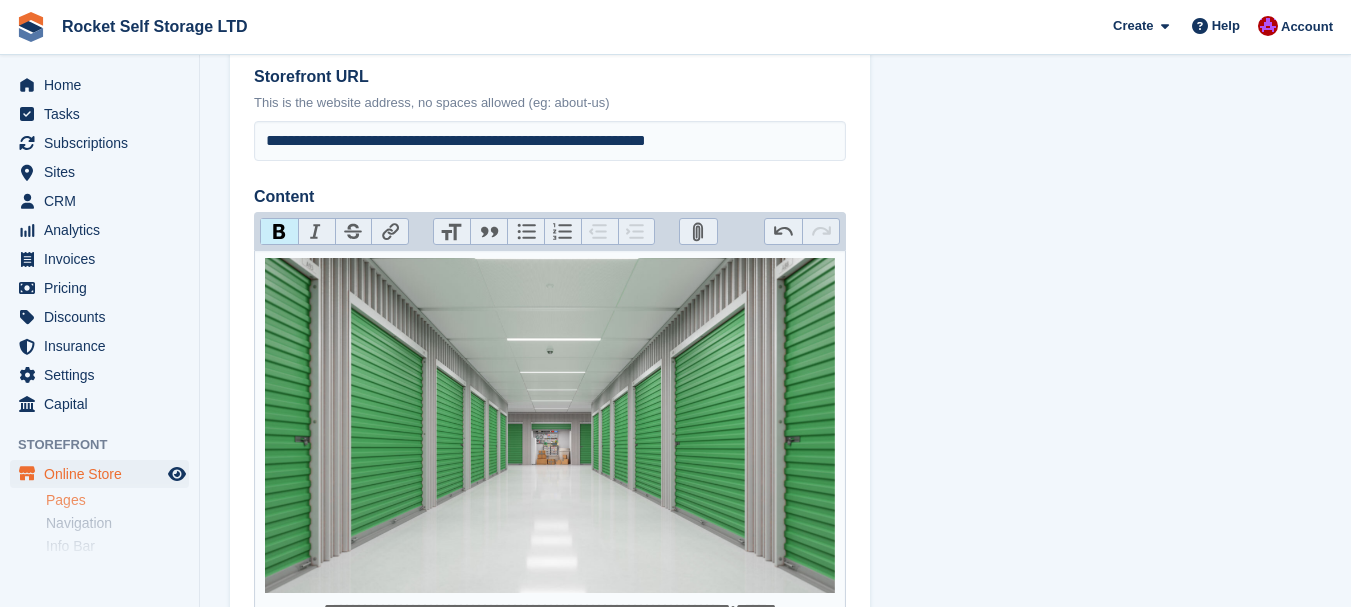 scroll, scrollTop: 0, scrollLeft: 0, axis: both 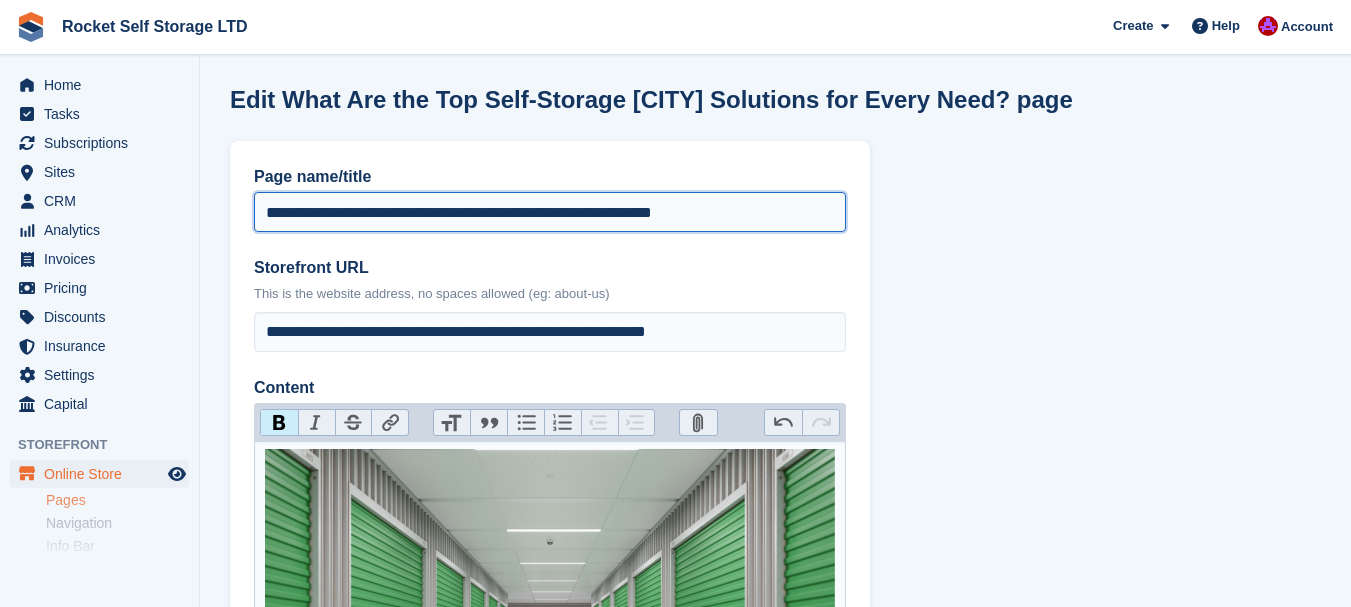 click on "**********" at bounding box center [550, 212] 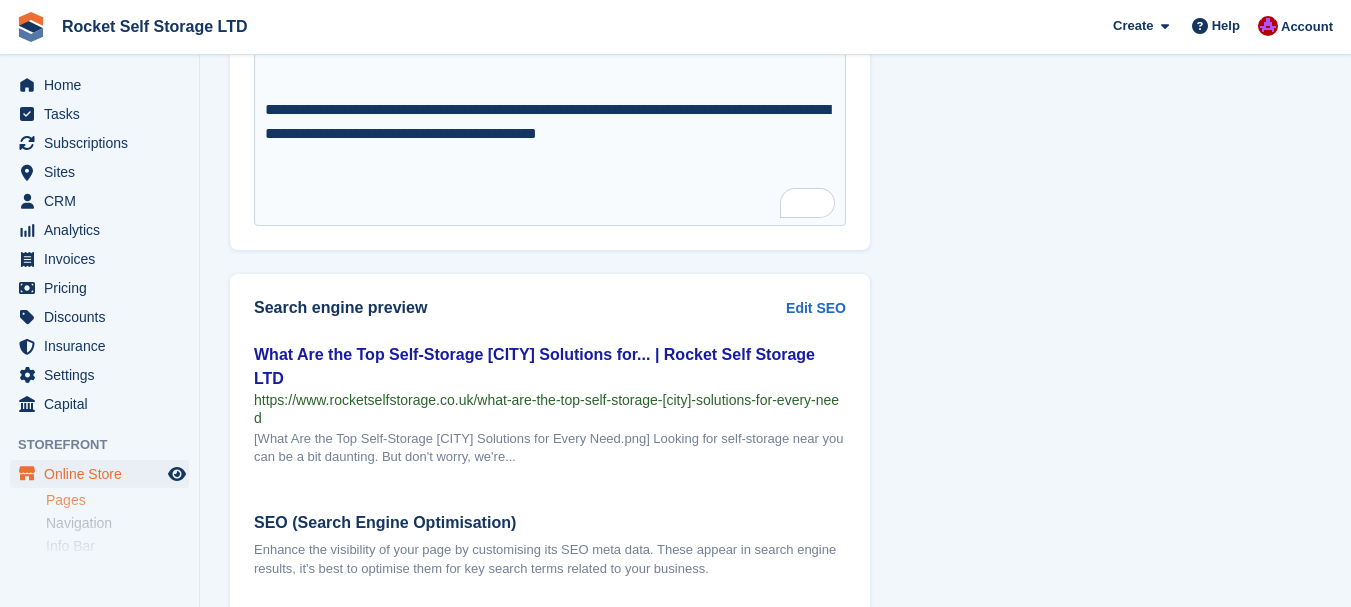 scroll, scrollTop: 5400, scrollLeft: 0, axis: vertical 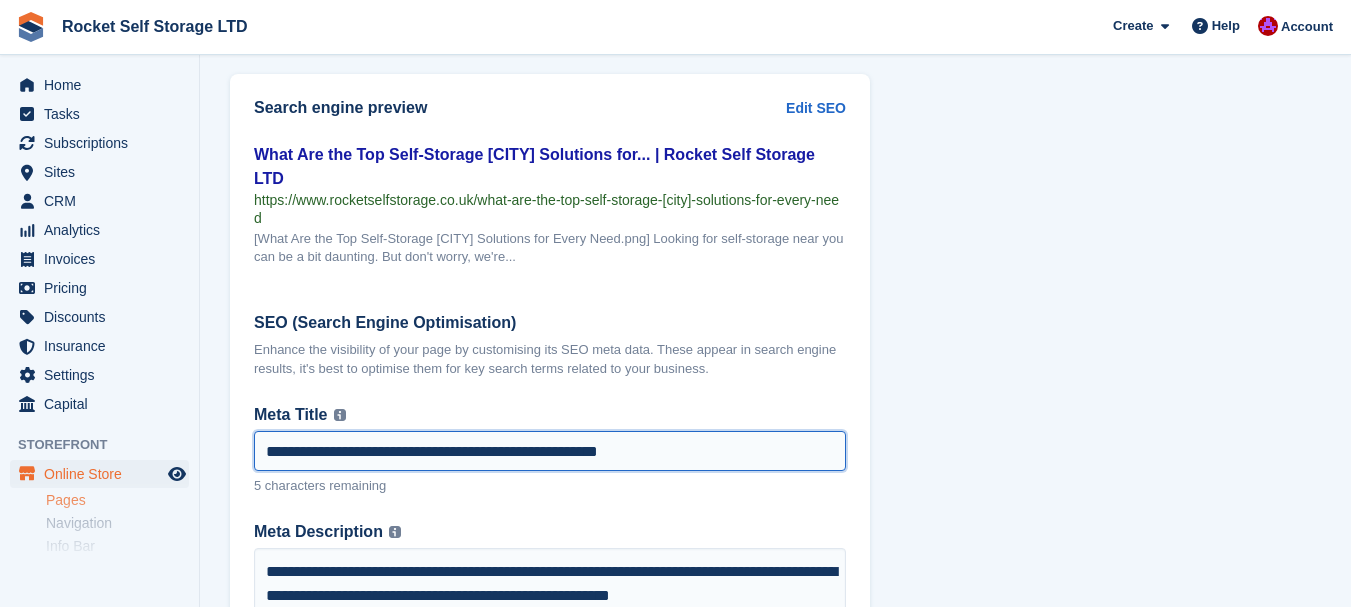 click on "**********" at bounding box center (550, 451) 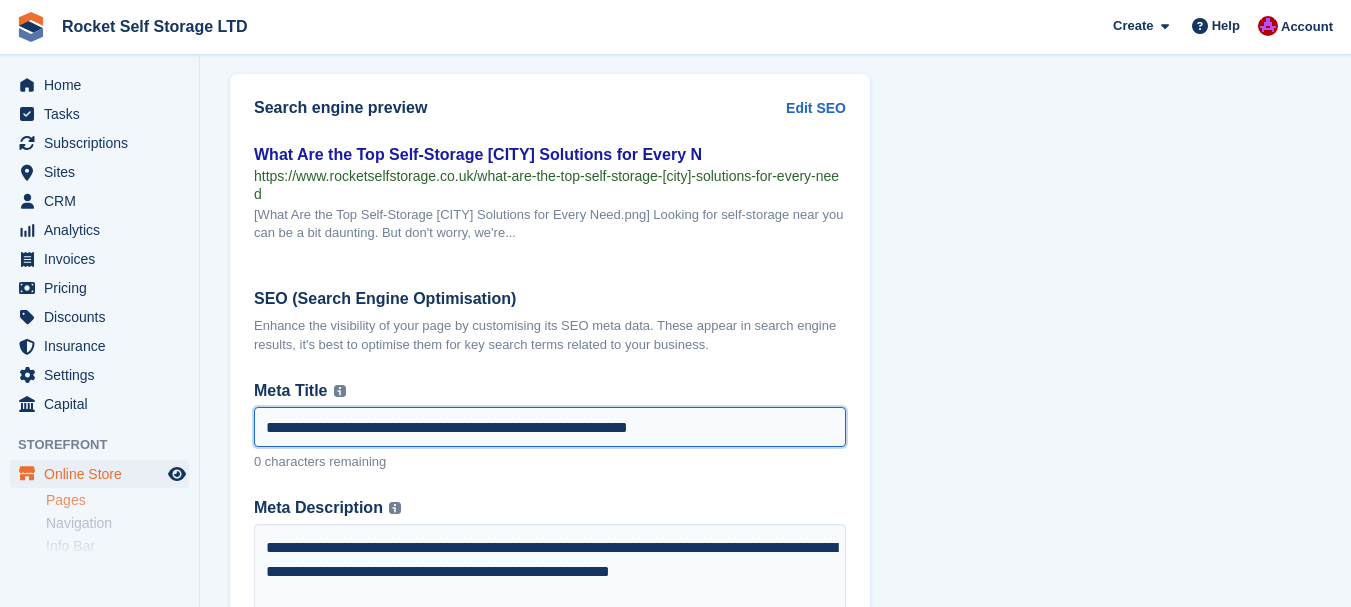 click on "**********" at bounding box center (550, 427) 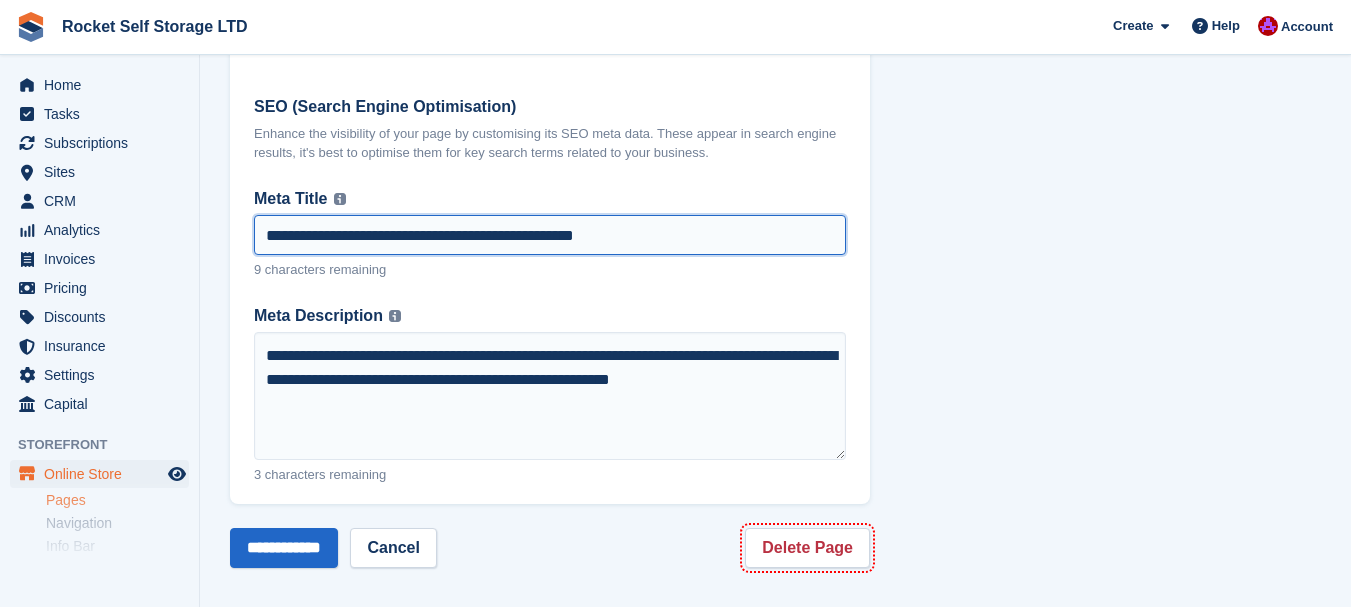 scroll, scrollTop: 5607, scrollLeft: 0, axis: vertical 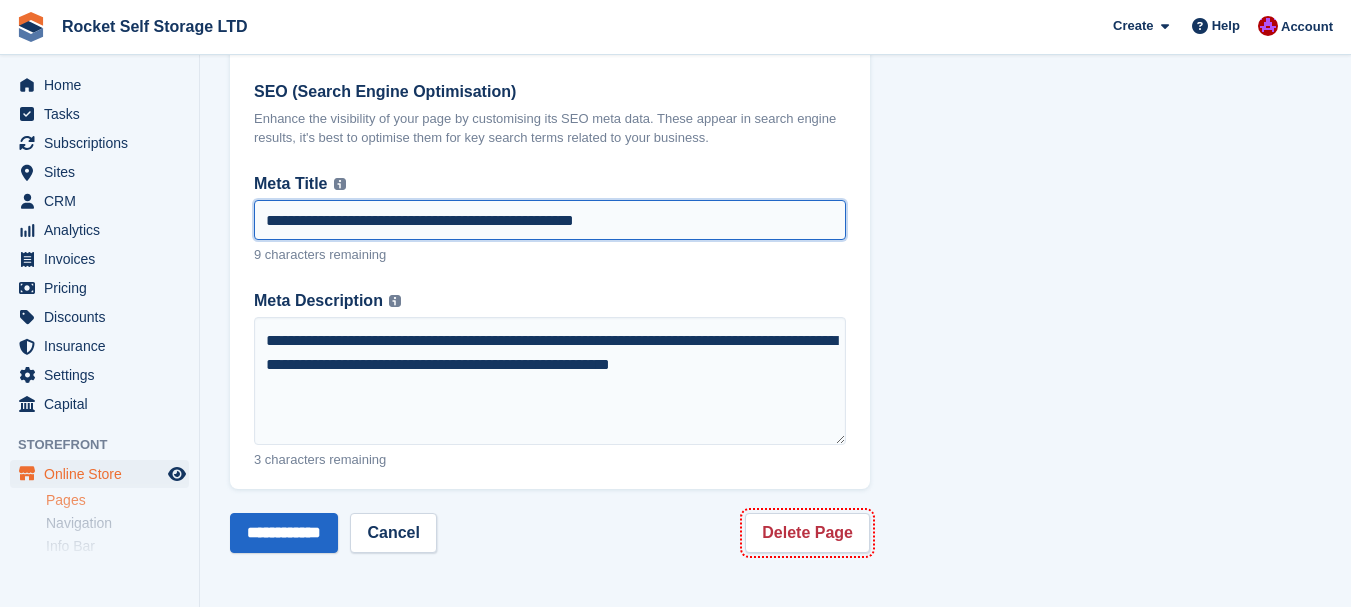 type on "**********" 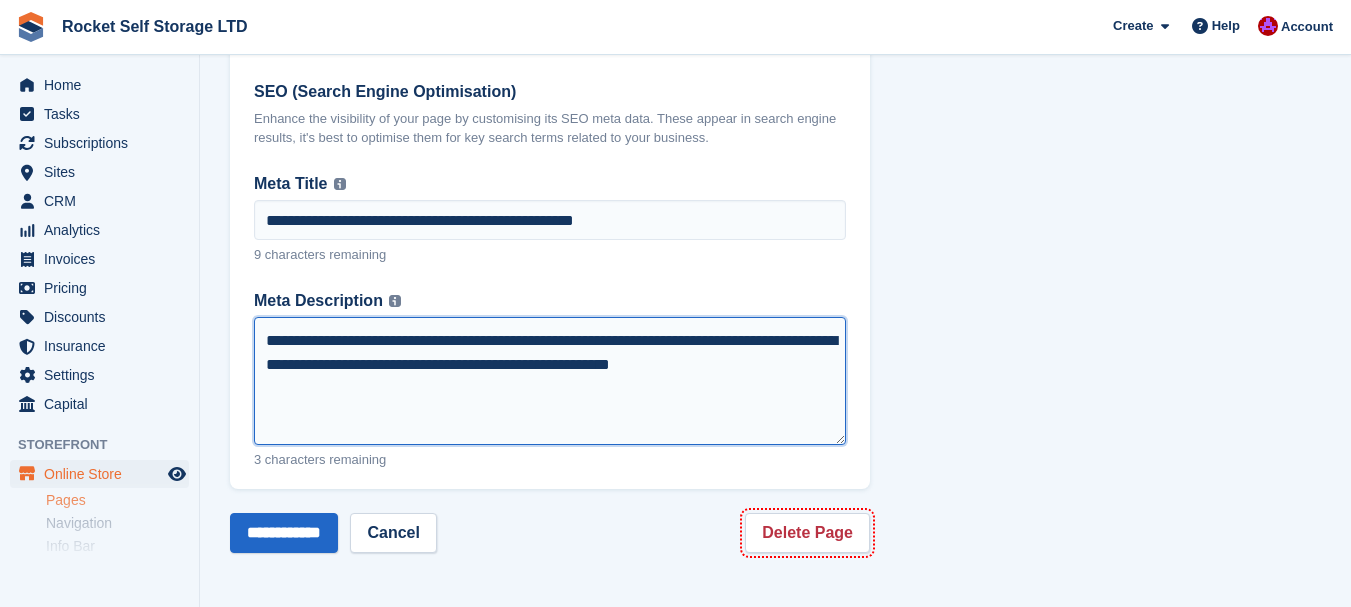 click on "**********" at bounding box center [550, 381] 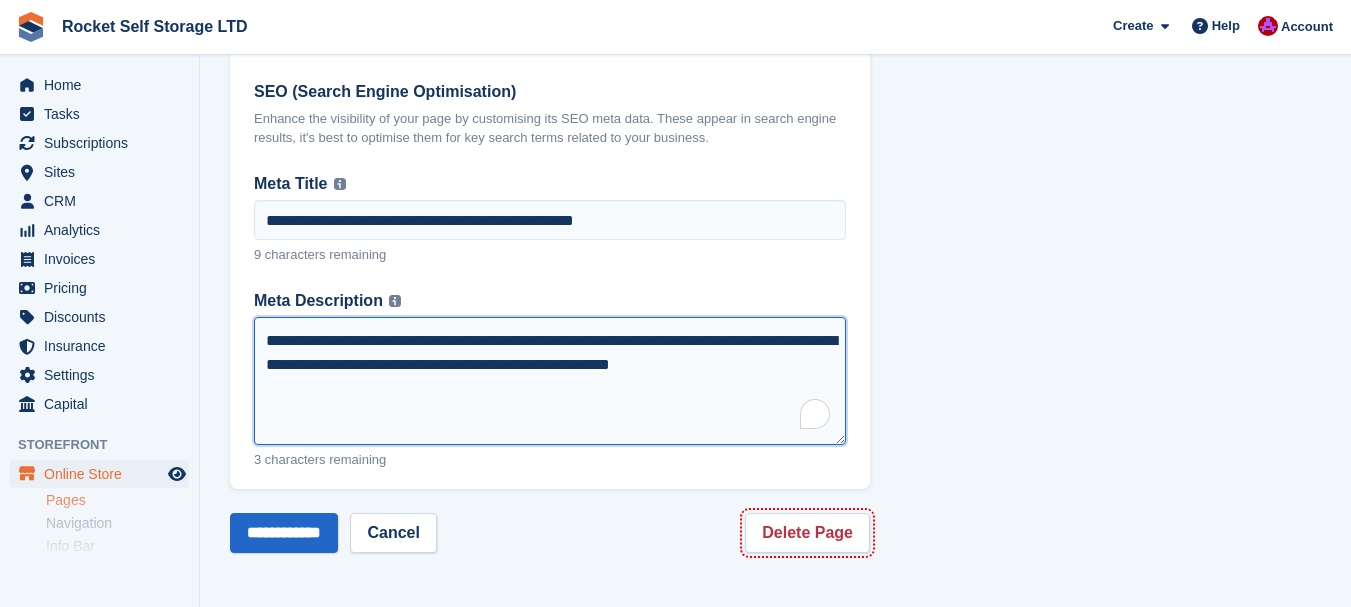 paste 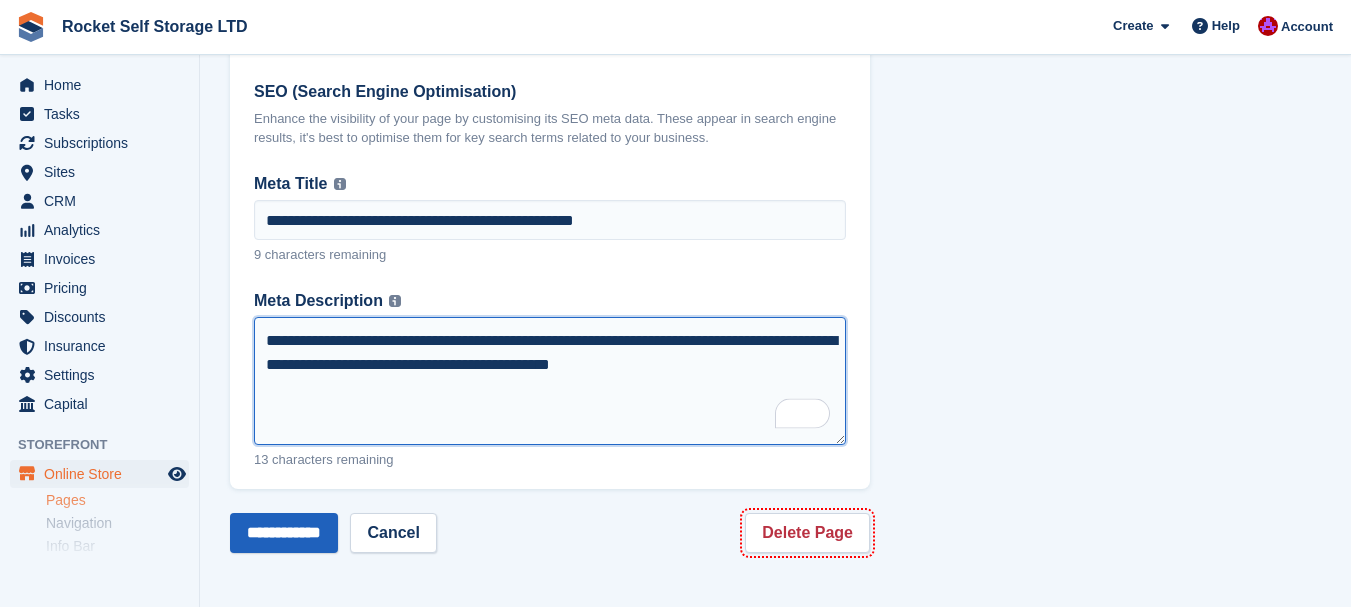 type on "**********" 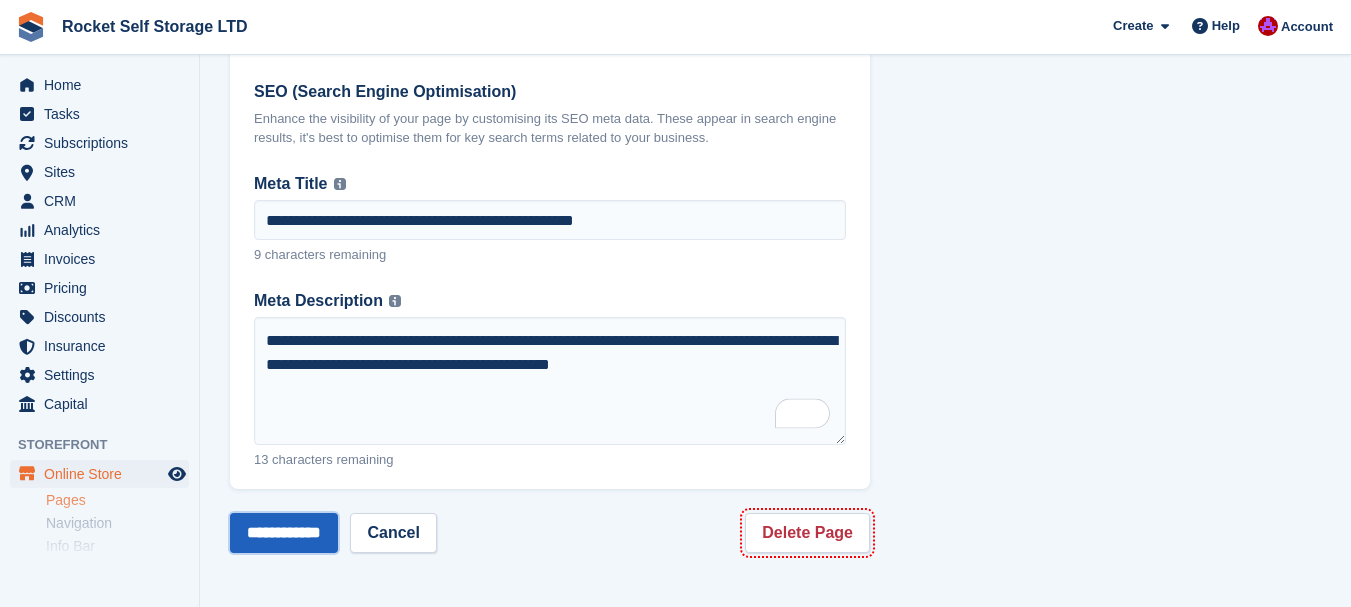 click on "**********" at bounding box center (284, 533) 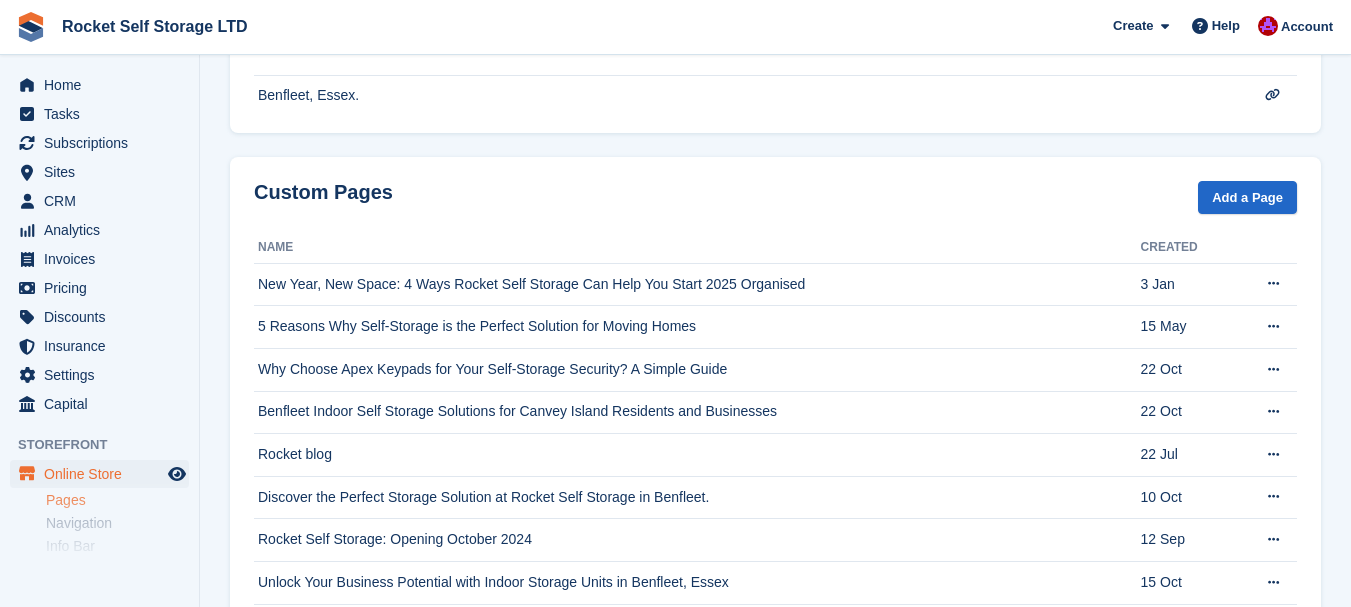 scroll, scrollTop: 700, scrollLeft: 0, axis: vertical 